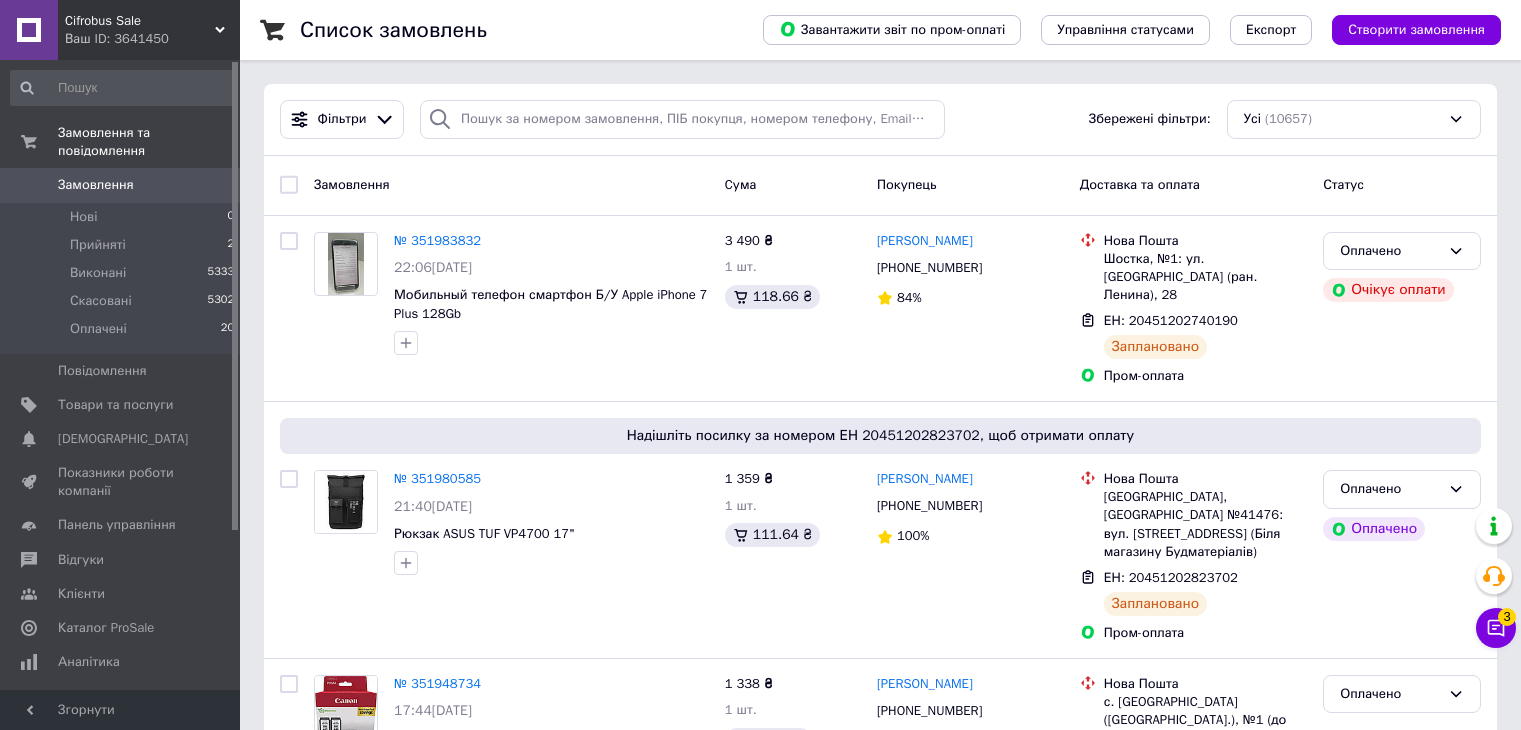 scroll, scrollTop: 0, scrollLeft: 0, axis: both 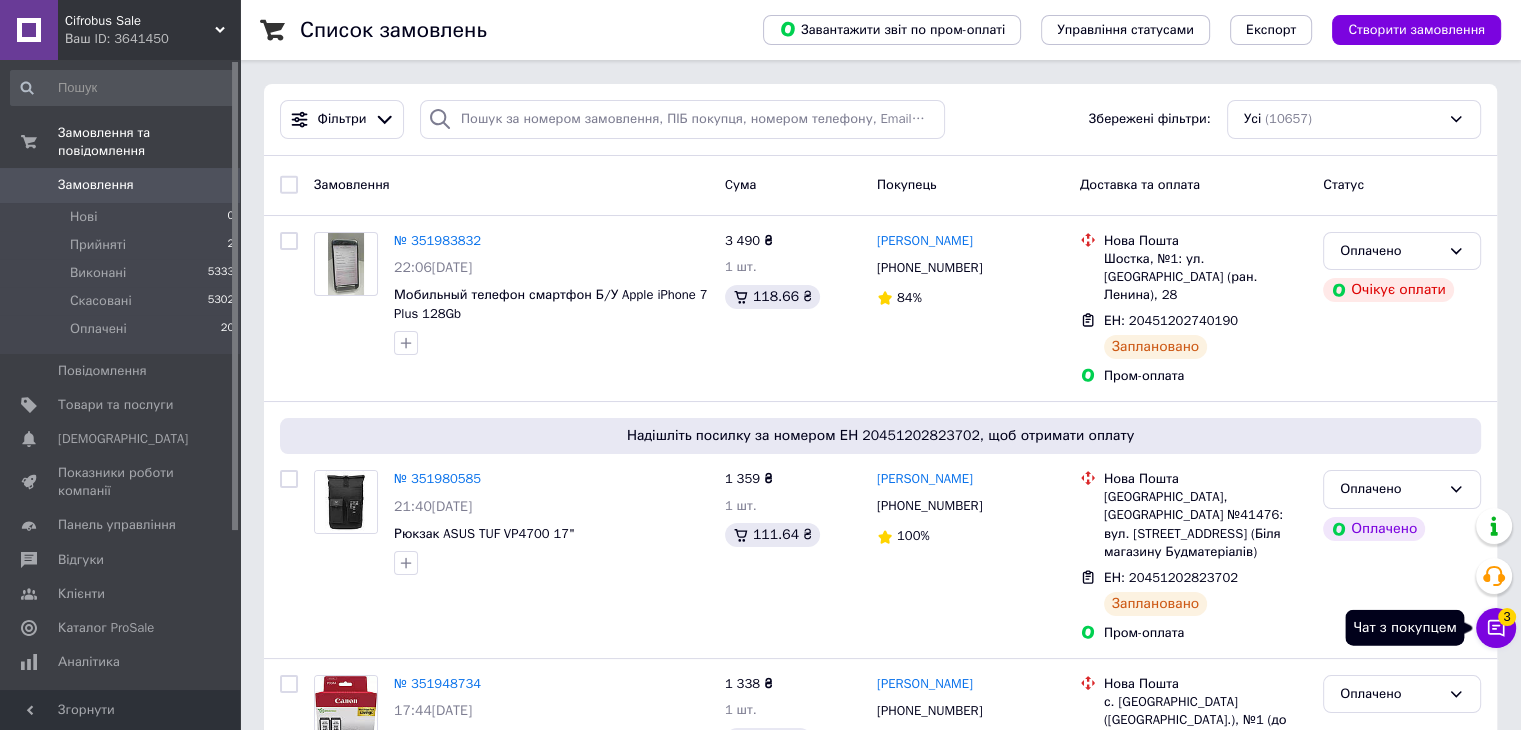 click 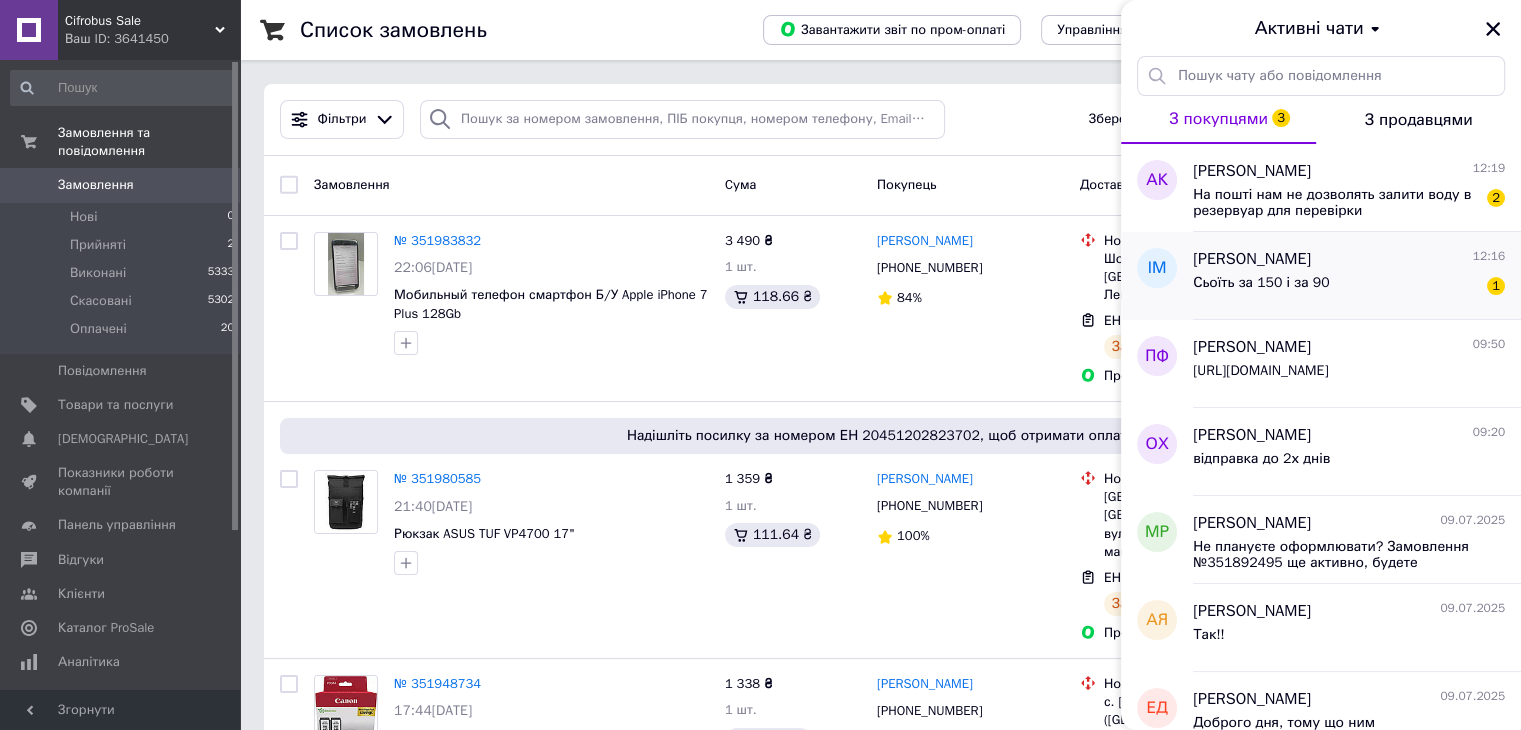 click on "Іван Мондраєв 12:16 Сьоїть за 150 і за 90 1" at bounding box center (1357, 276) 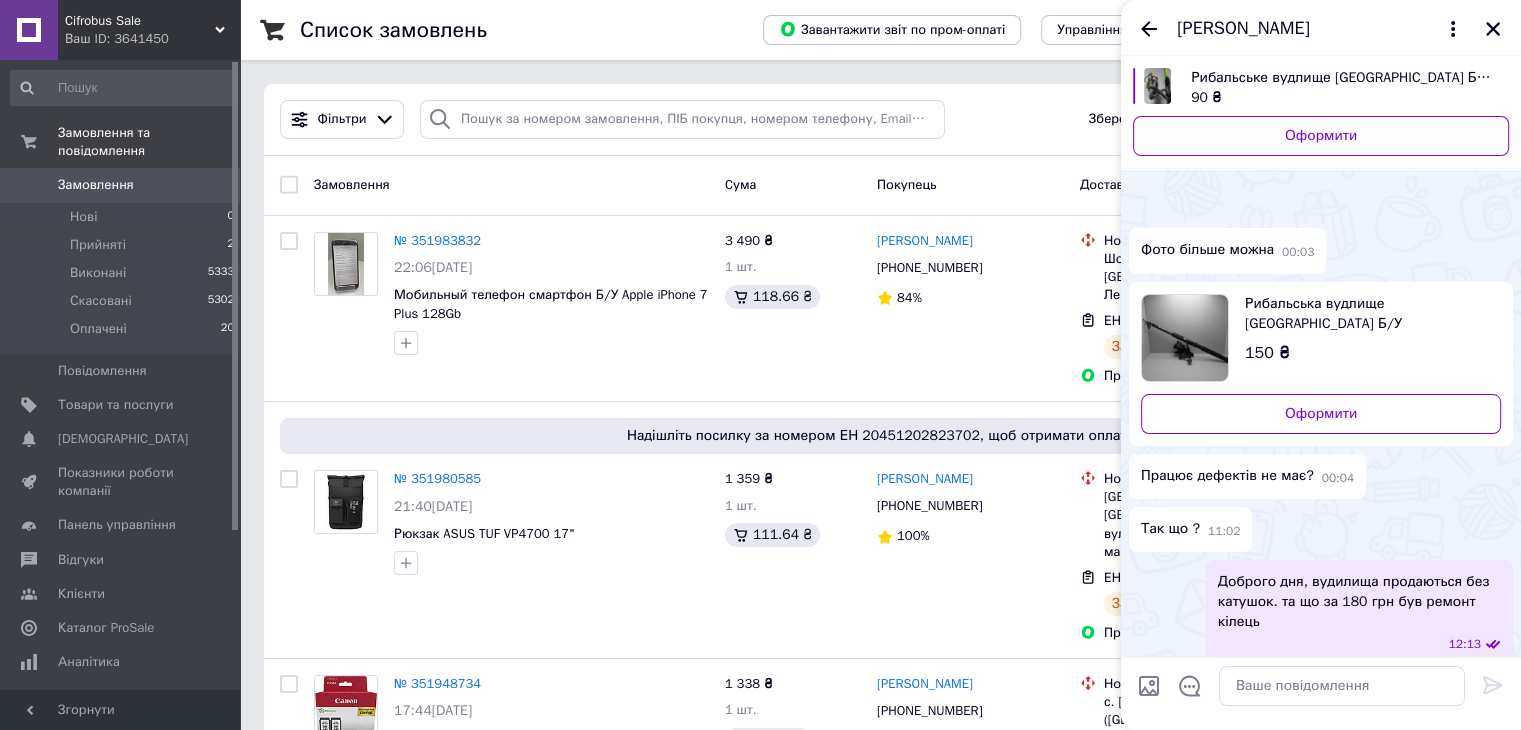 scroll, scrollTop: 105, scrollLeft: 0, axis: vertical 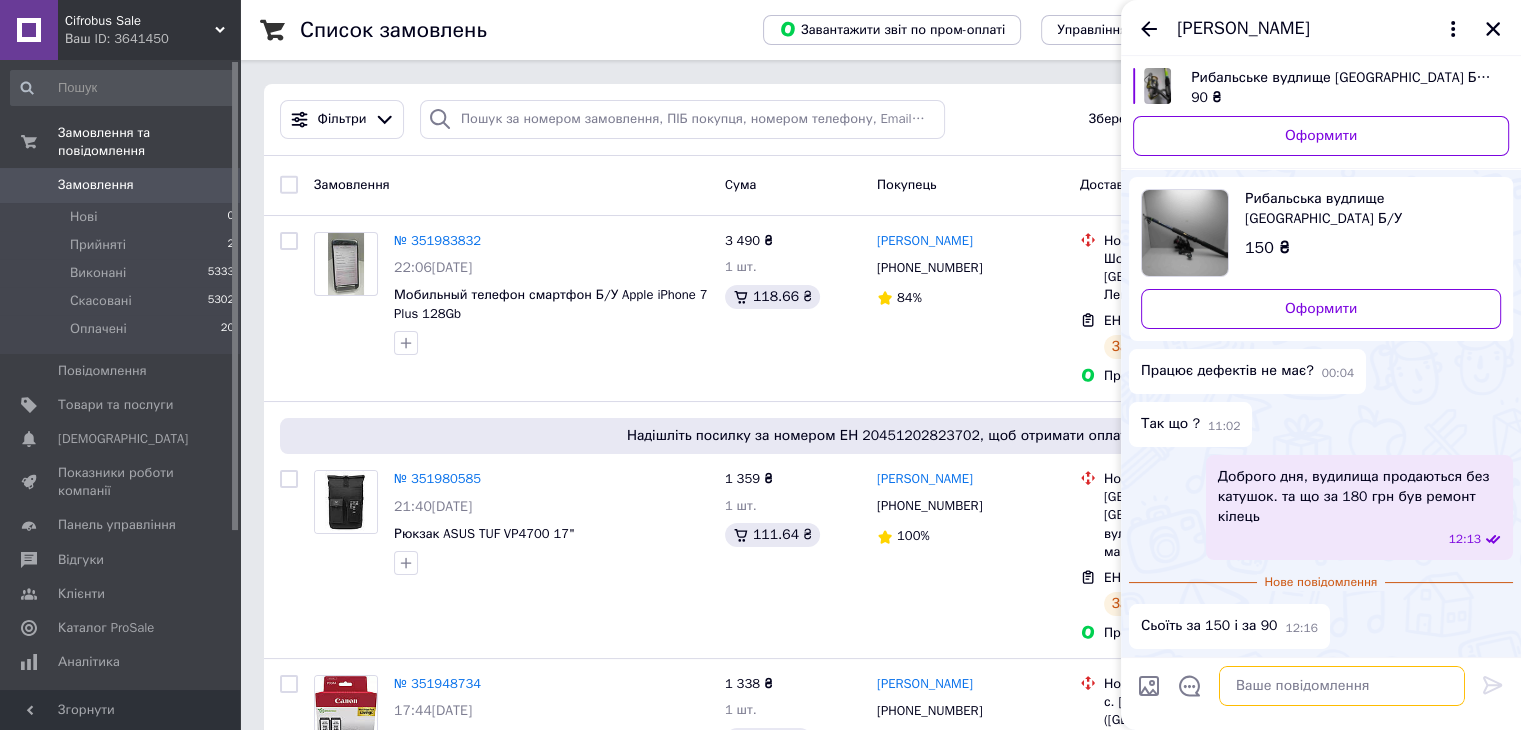 click at bounding box center [1342, 686] 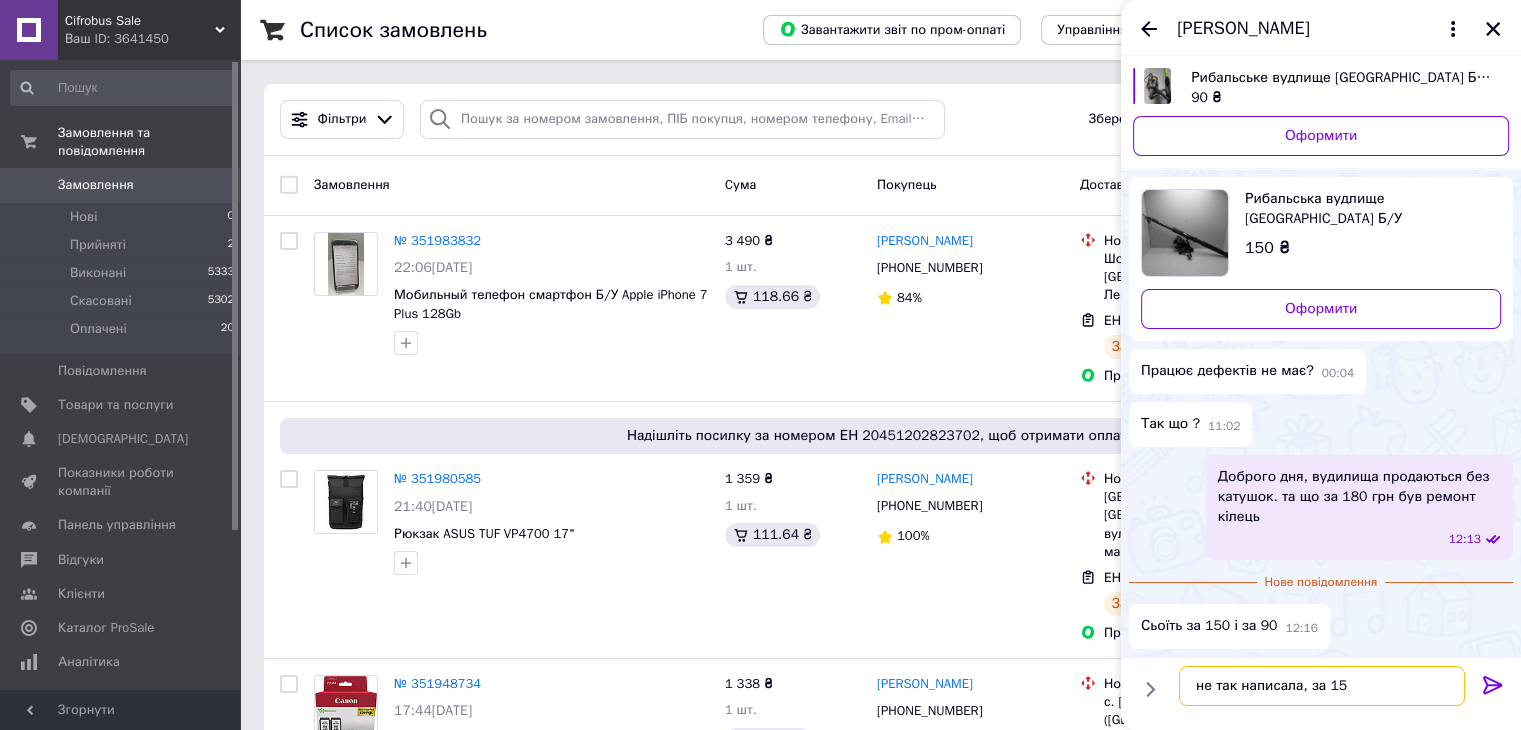 type on "не так написала, за 150" 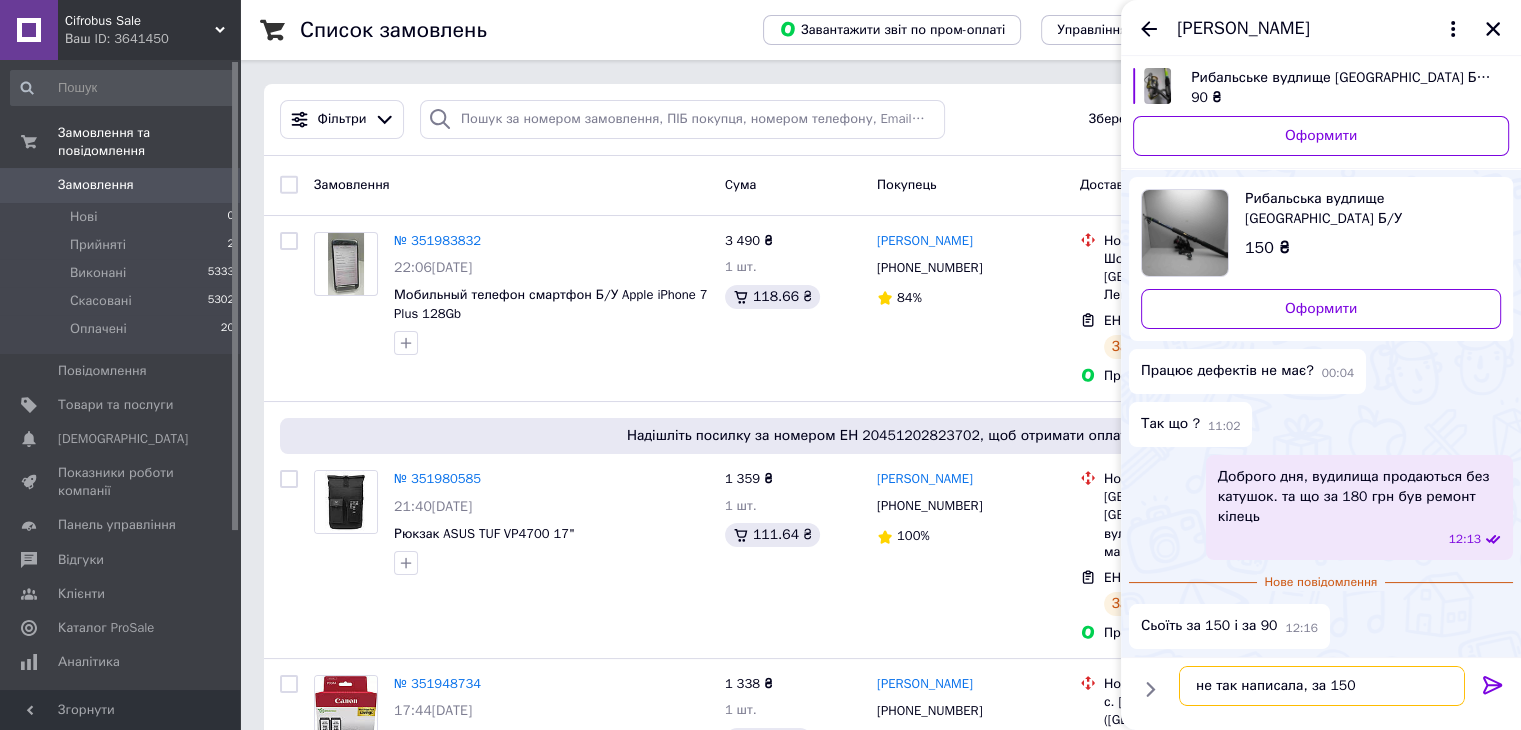 type 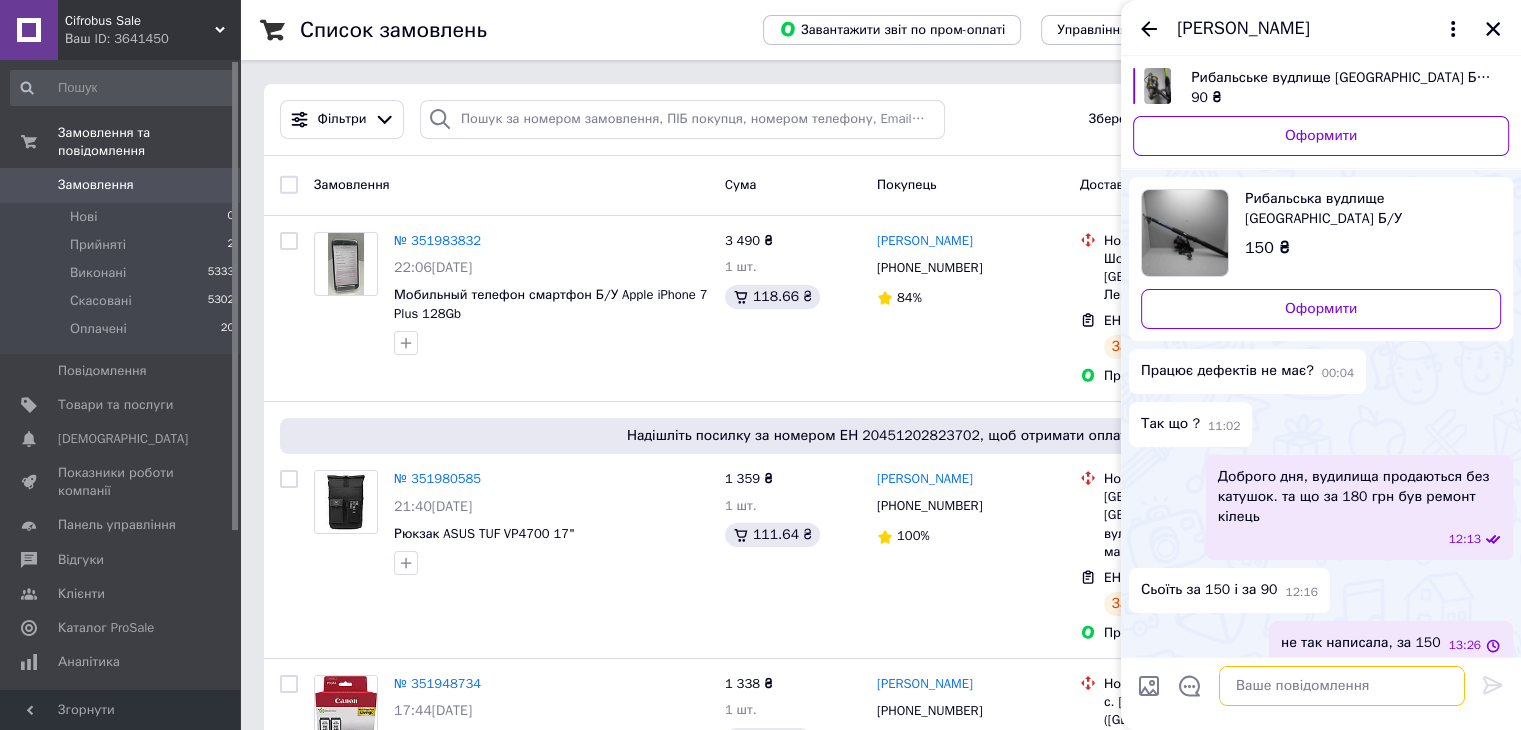 scroll, scrollTop: 122, scrollLeft: 0, axis: vertical 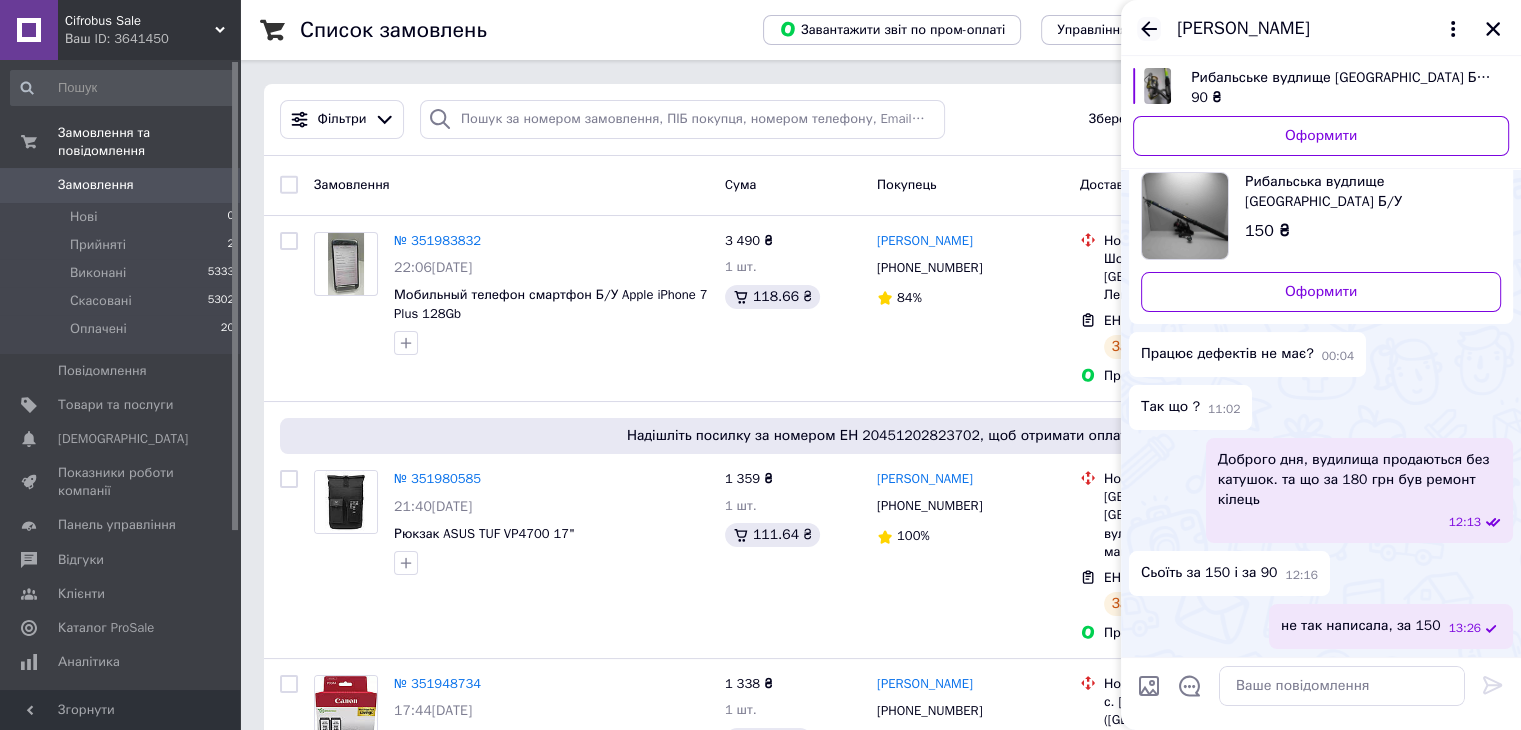 click 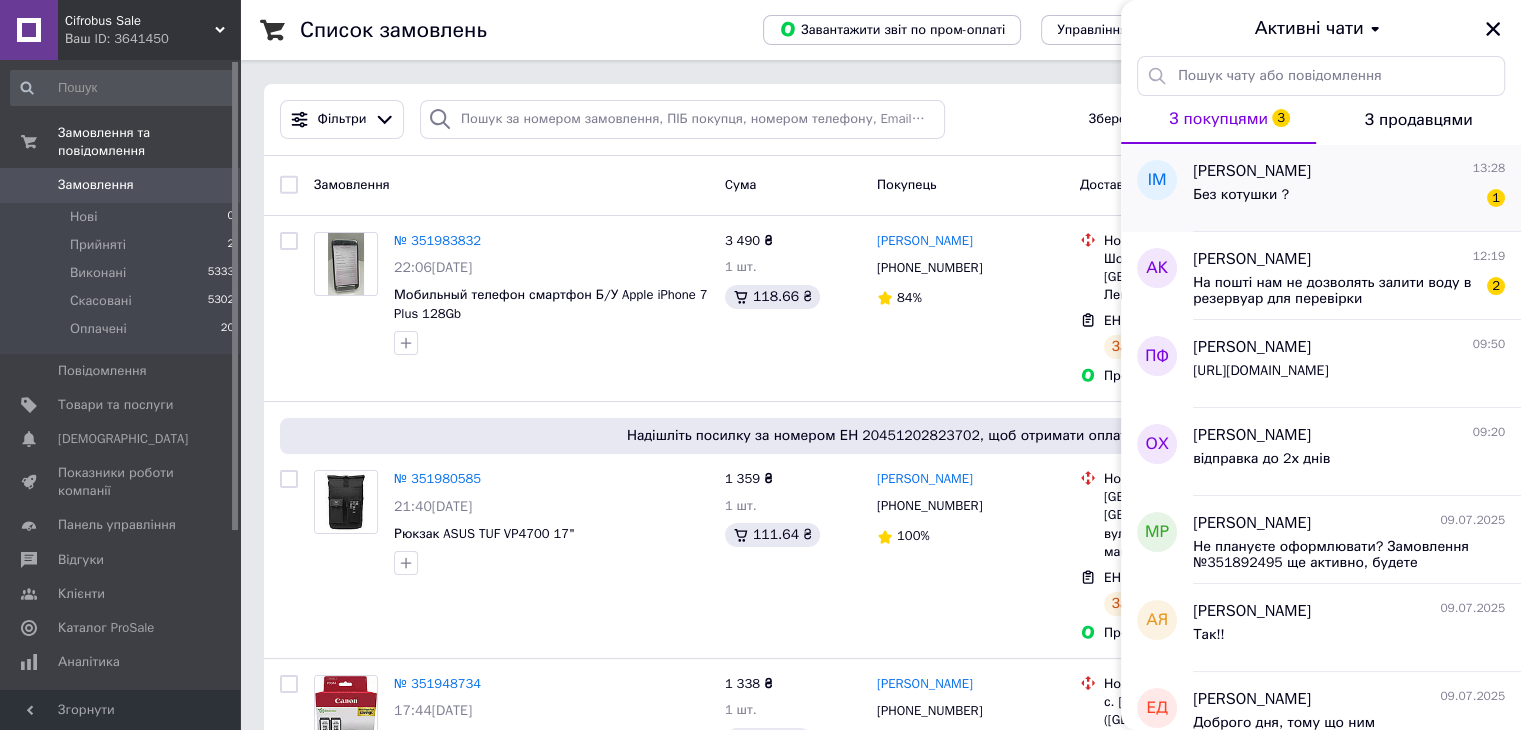 click on "Без котушки ?" at bounding box center [1241, 201] 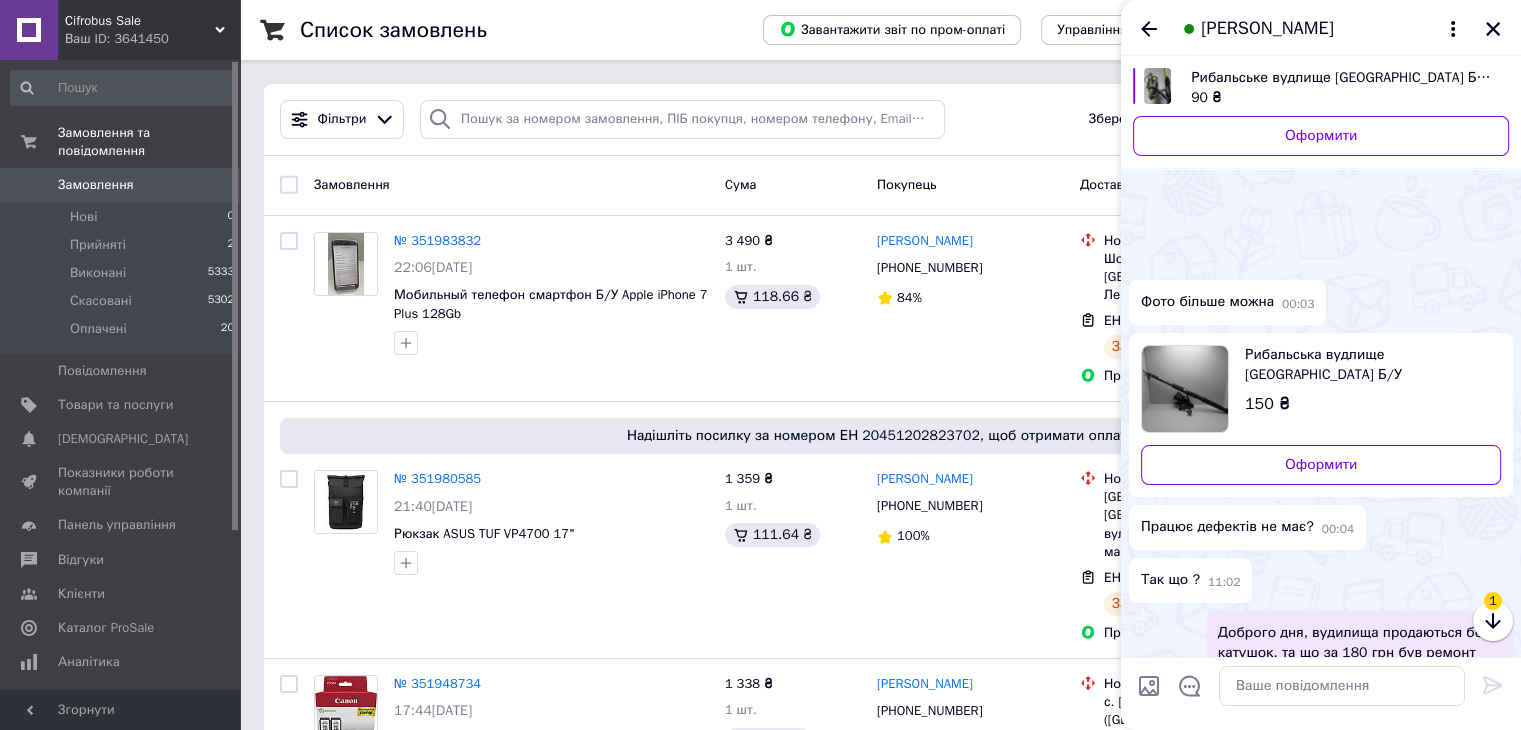 scroll, scrollTop: 263, scrollLeft: 0, axis: vertical 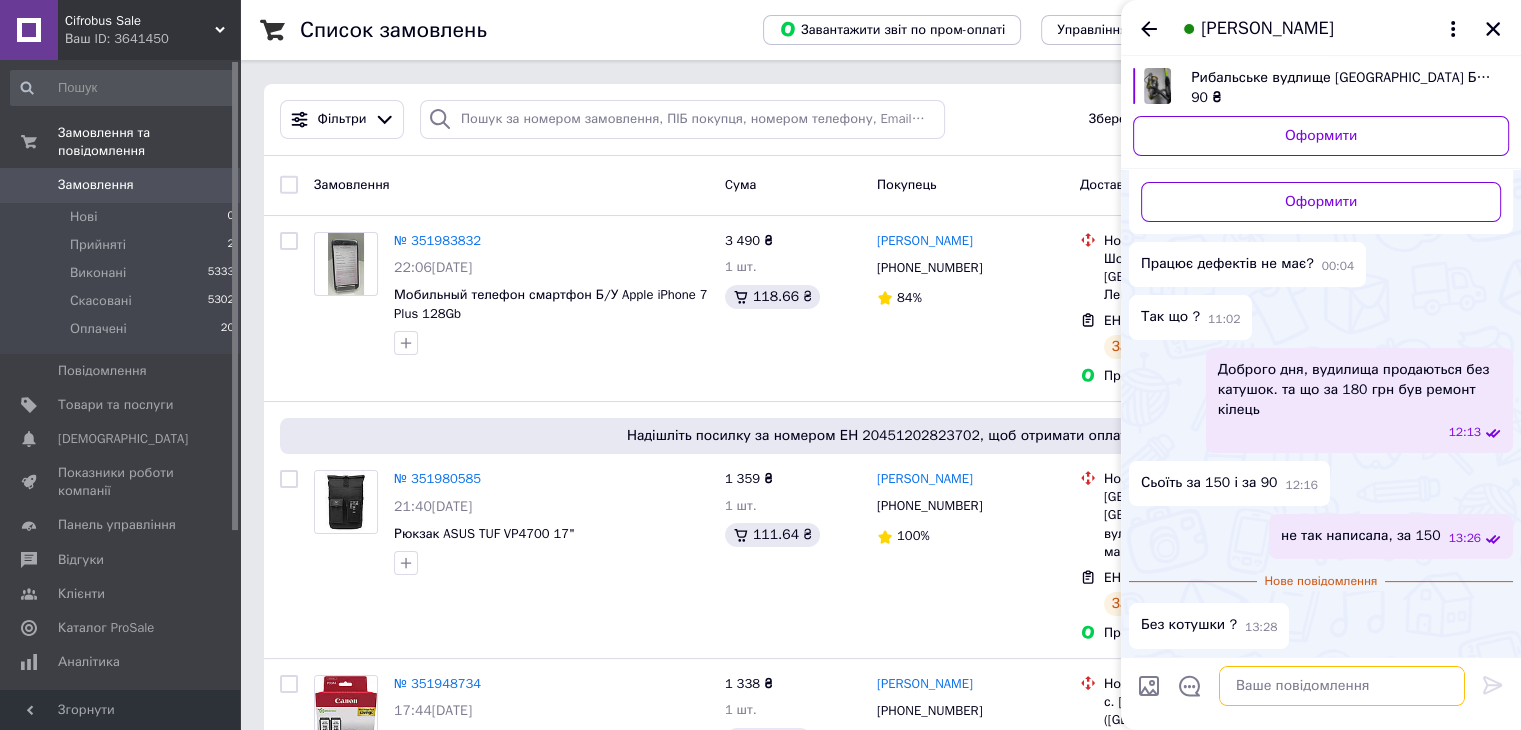 click at bounding box center [1342, 686] 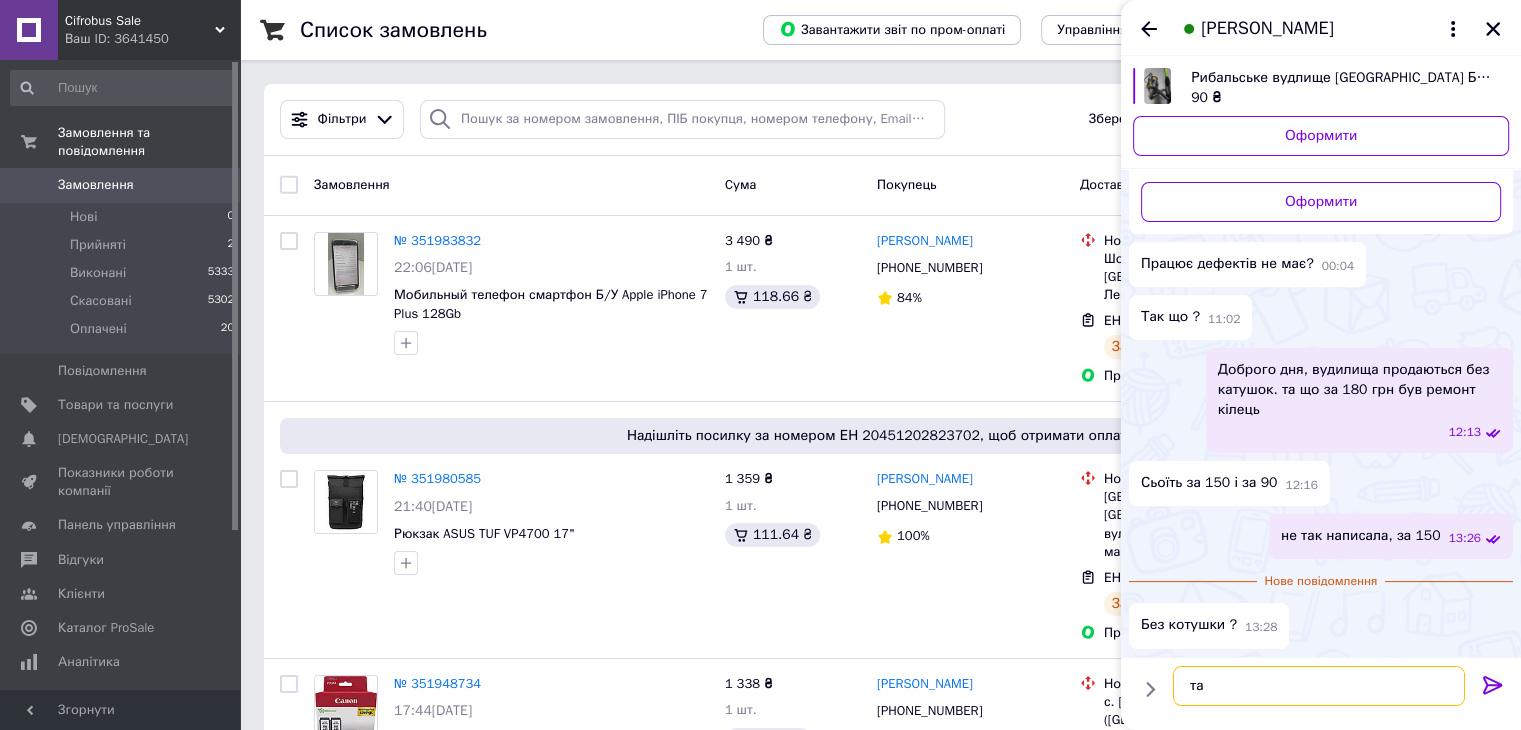 type on "так" 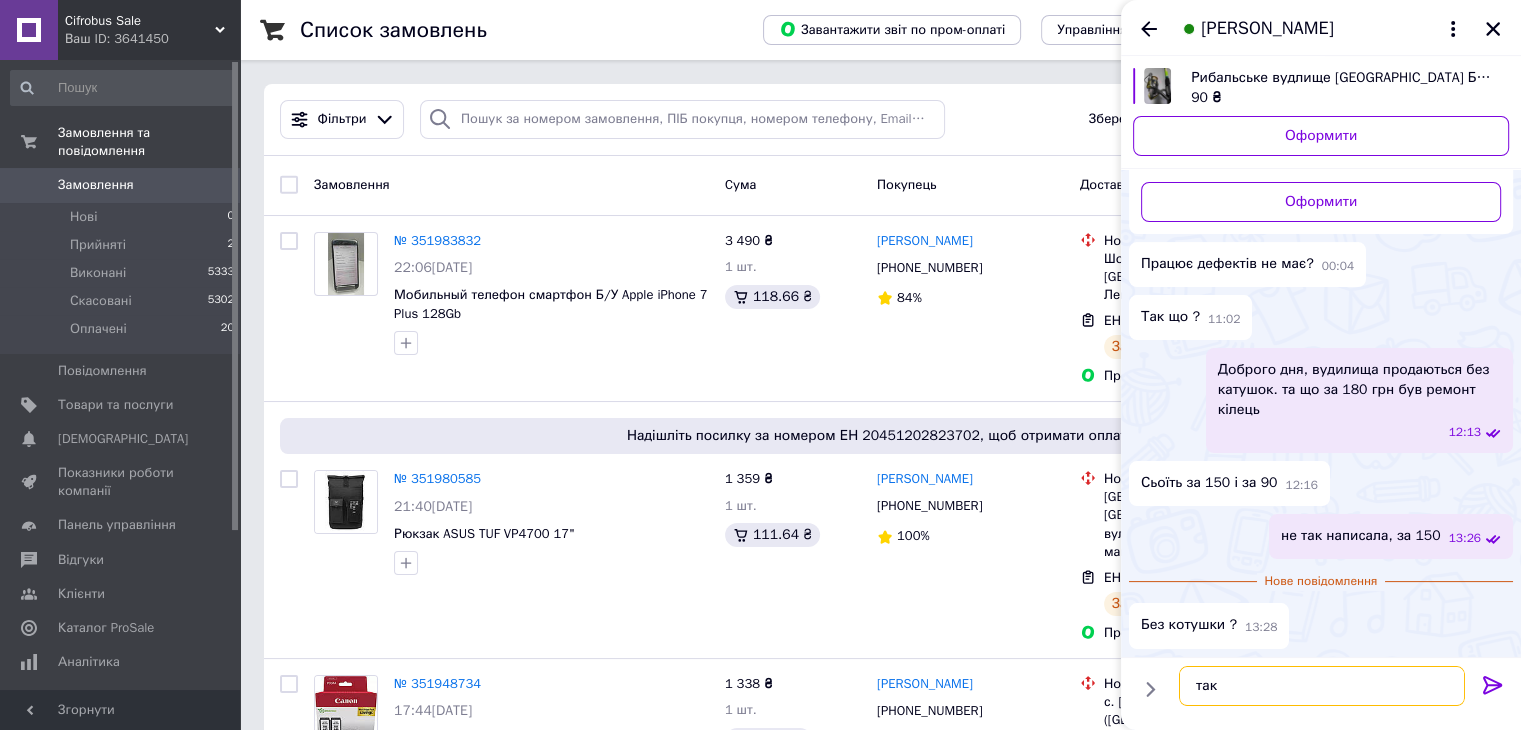 type 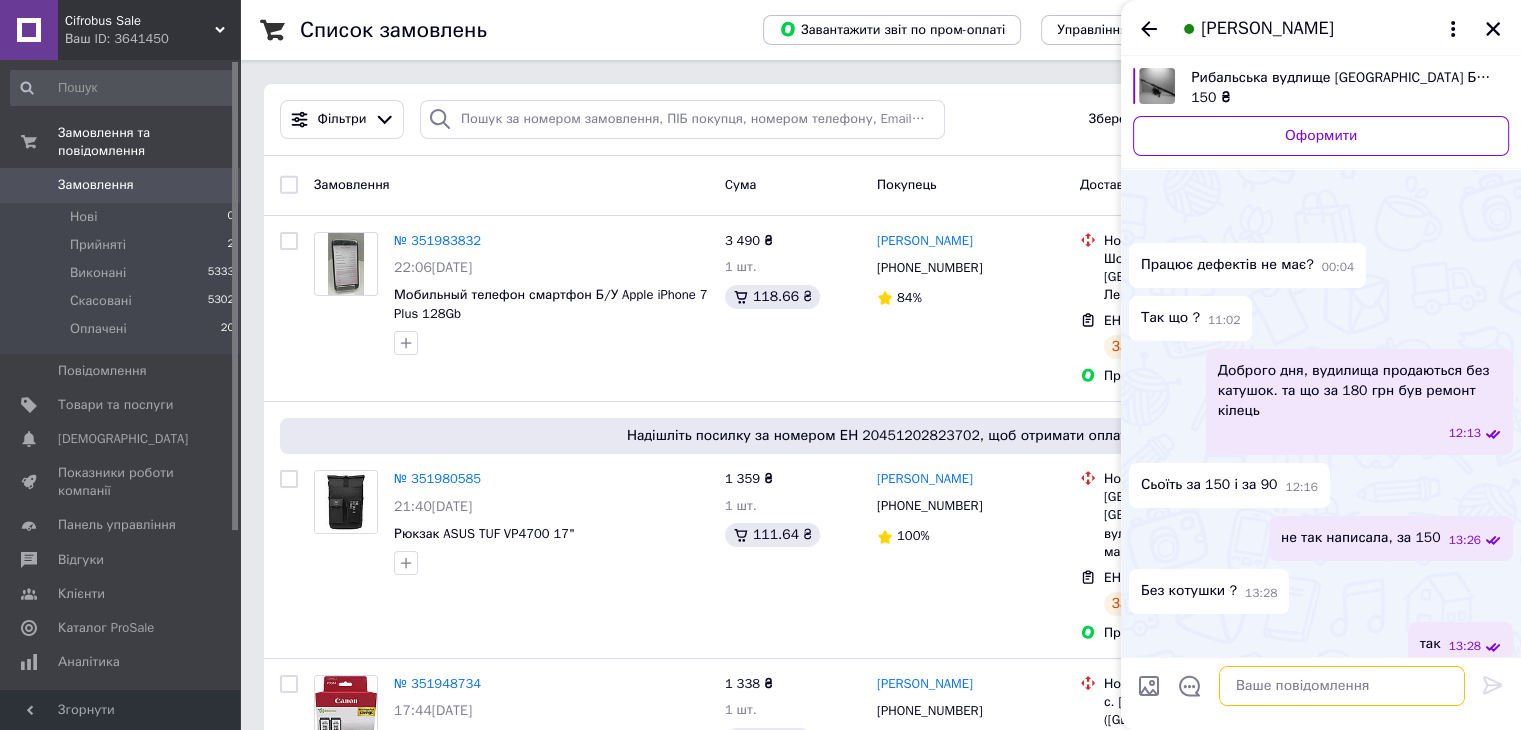 scroll, scrollTop: 177, scrollLeft: 0, axis: vertical 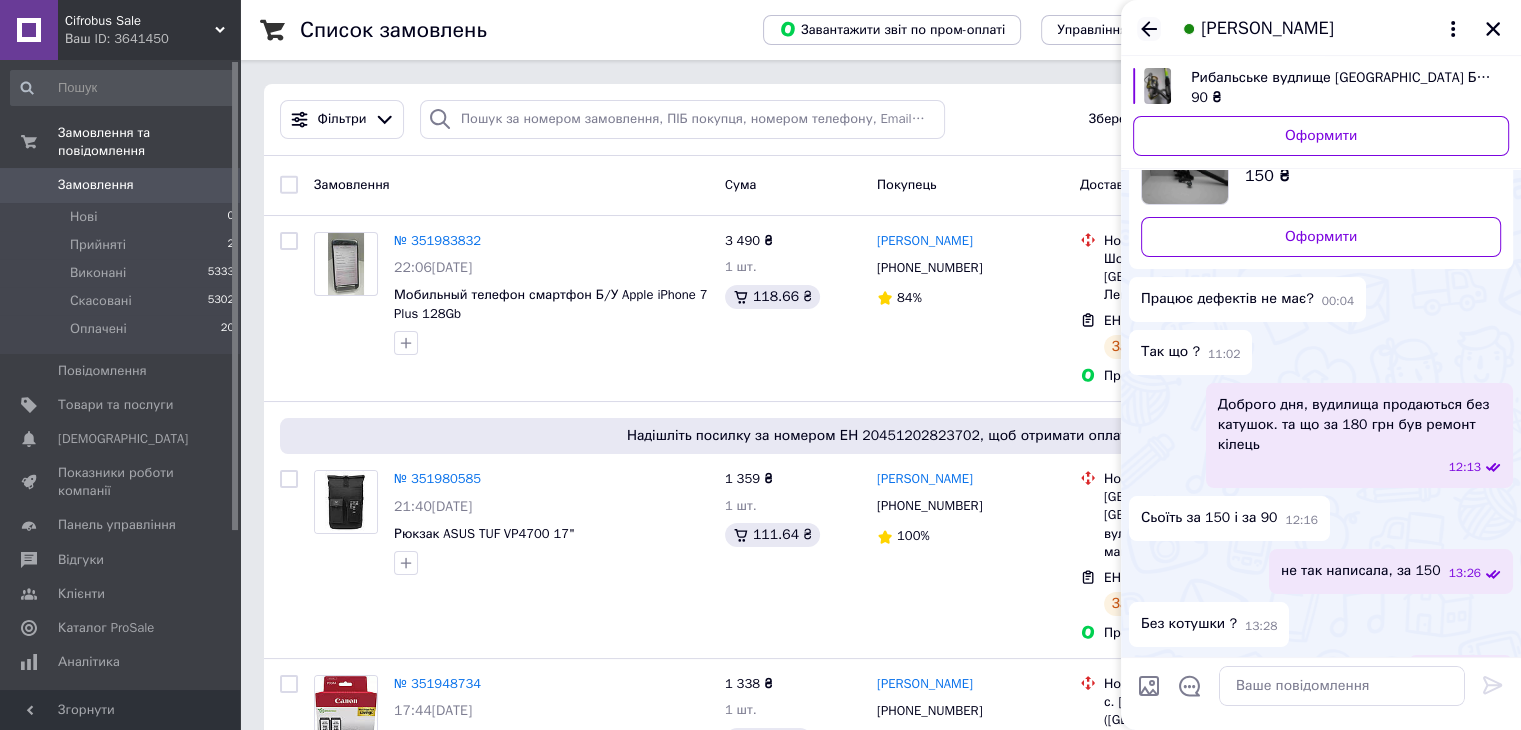 click 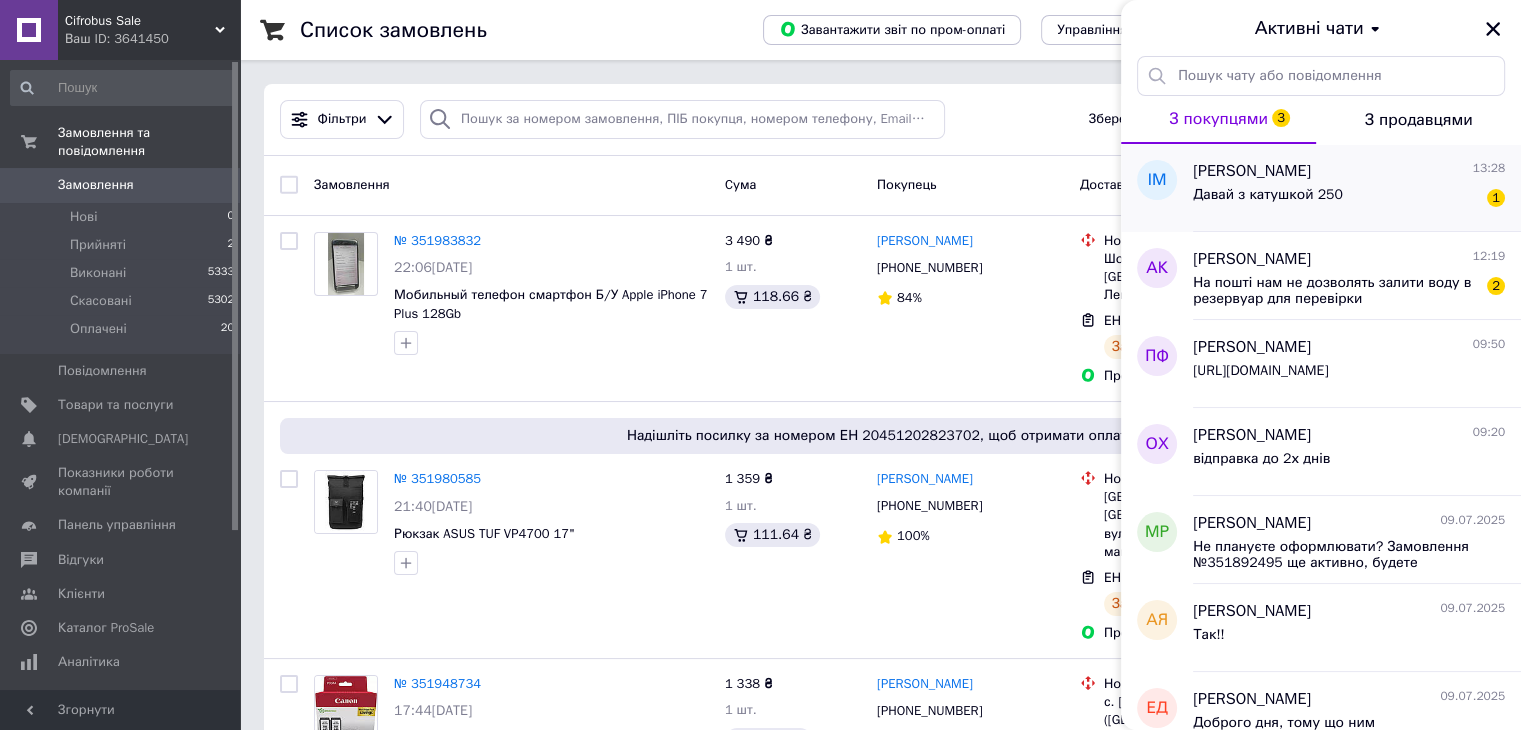 click on "Давай з катушкой 250" at bounding box center [1268, 195] 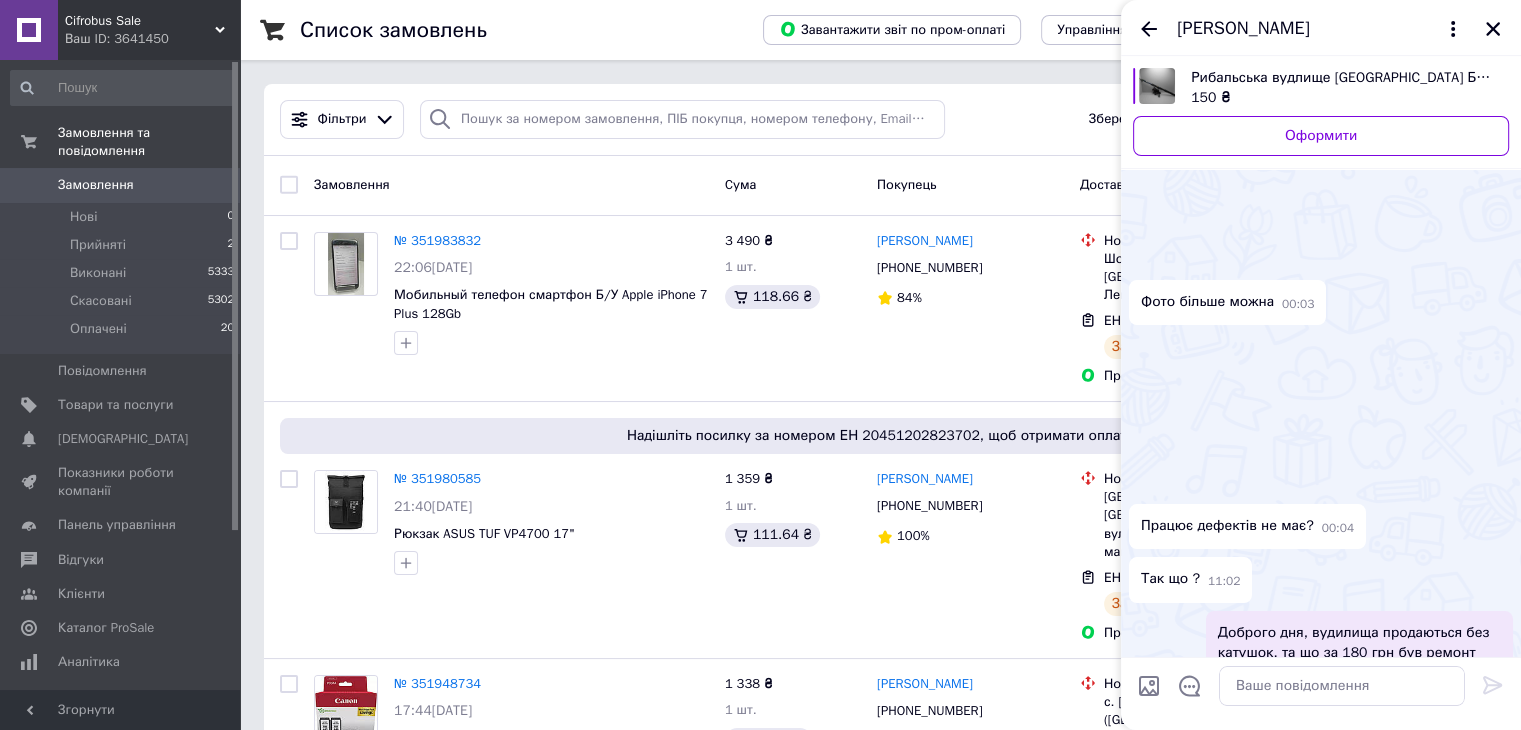 scroll, scrollTop: 369, scrollLeft: 0, axis: vertical 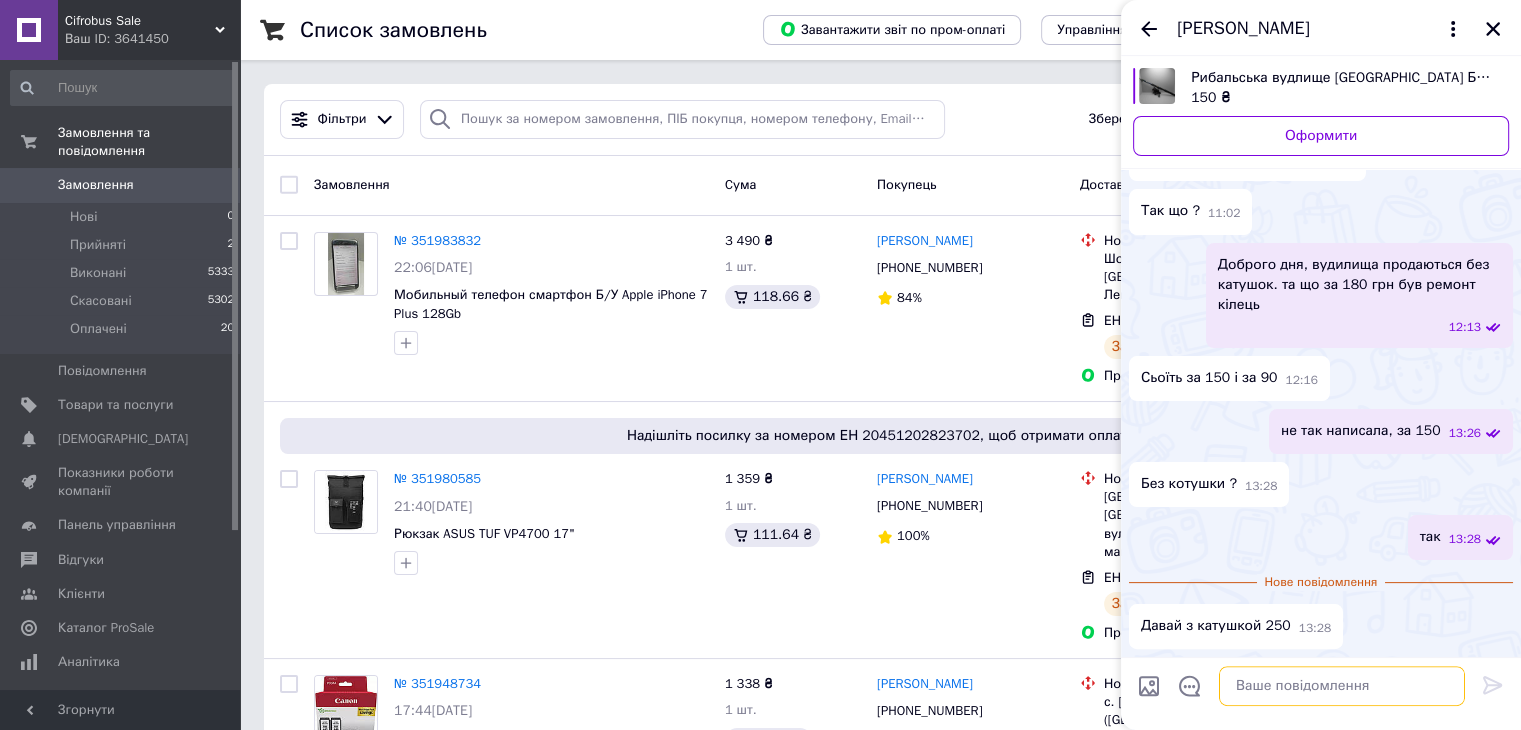 click at bounding box center (1342, 686) 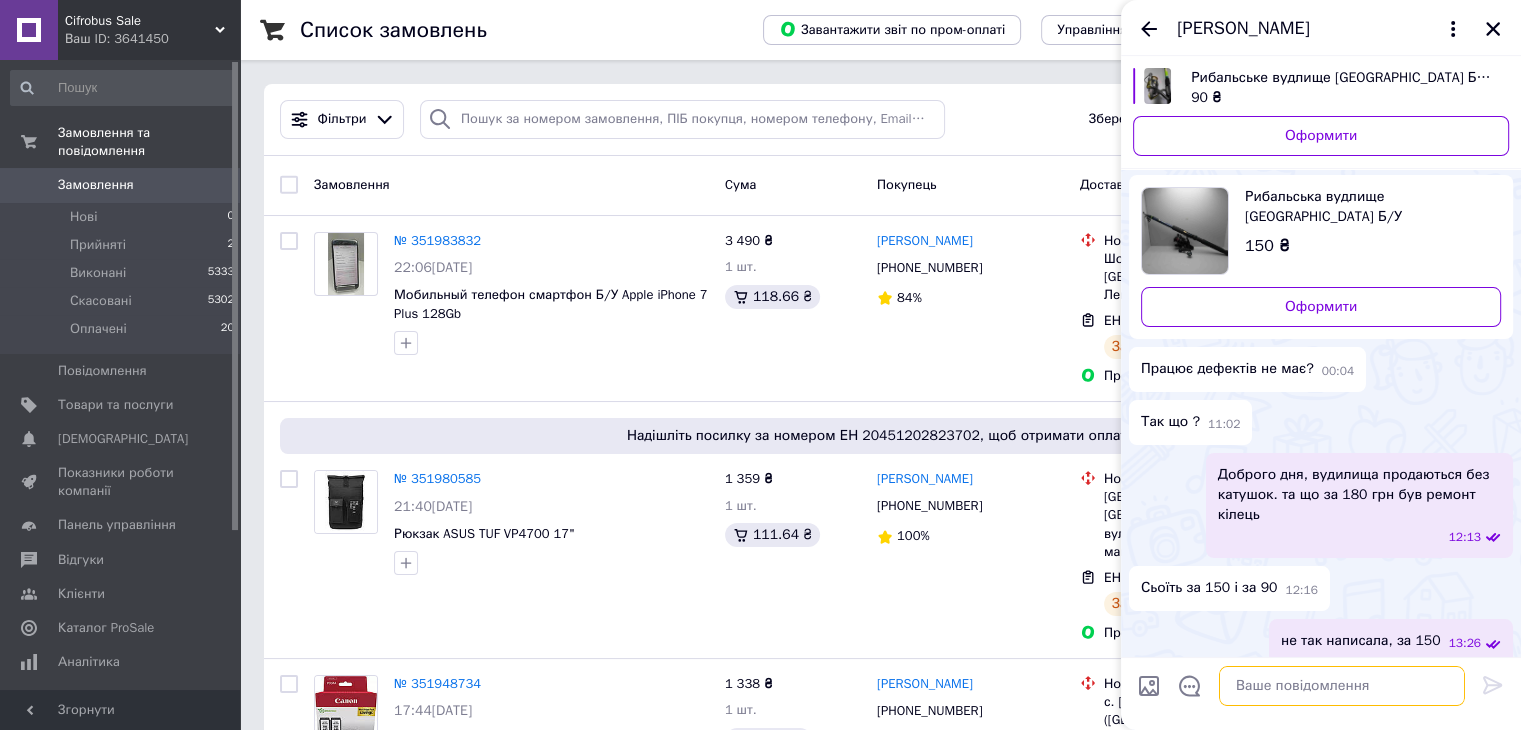 scroll, scrollTop: 0, scrollLeft: 0, axis: both 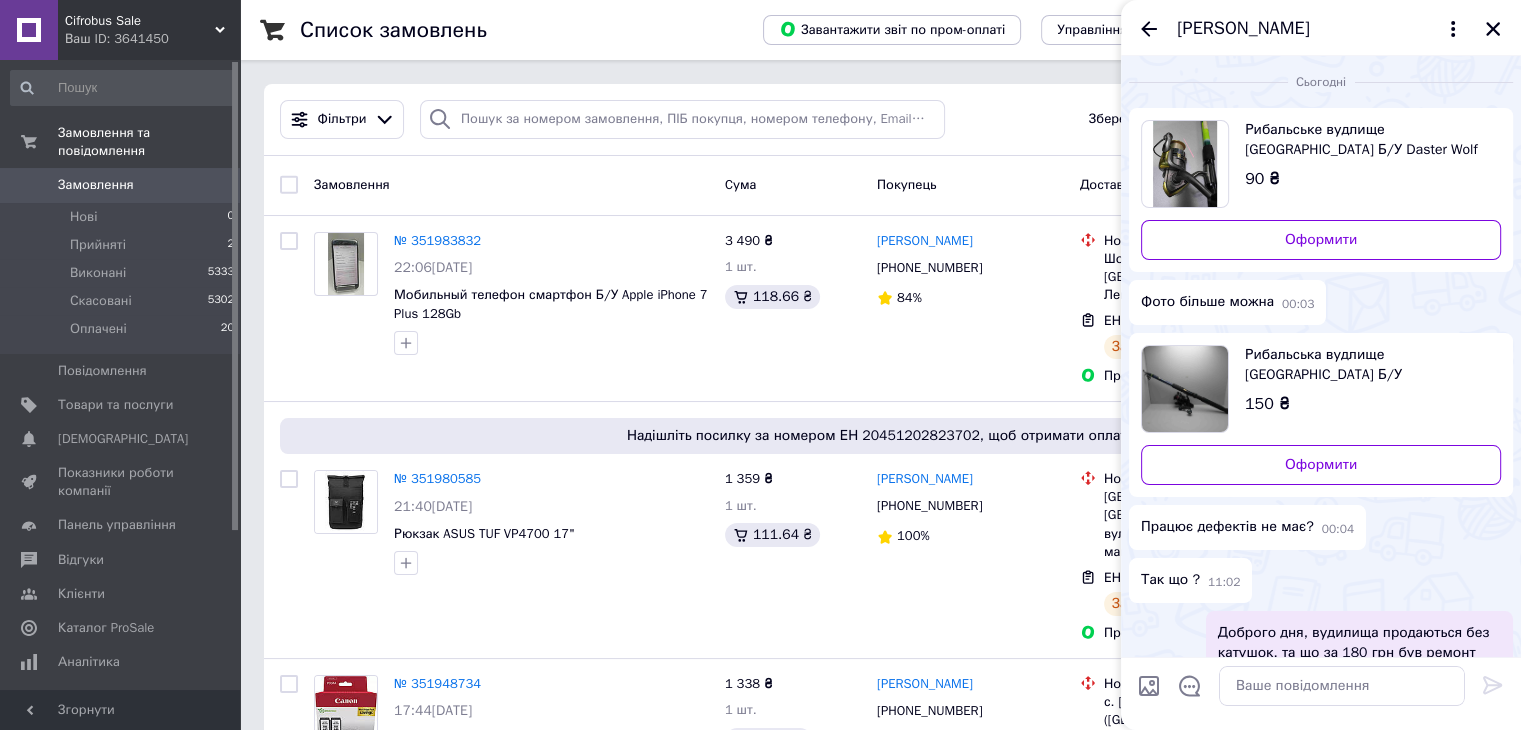 click on "Рибальська вудлище спінінг-вудка Б/У Phoenix Marine 3m" at bounding box center [1365, 365] 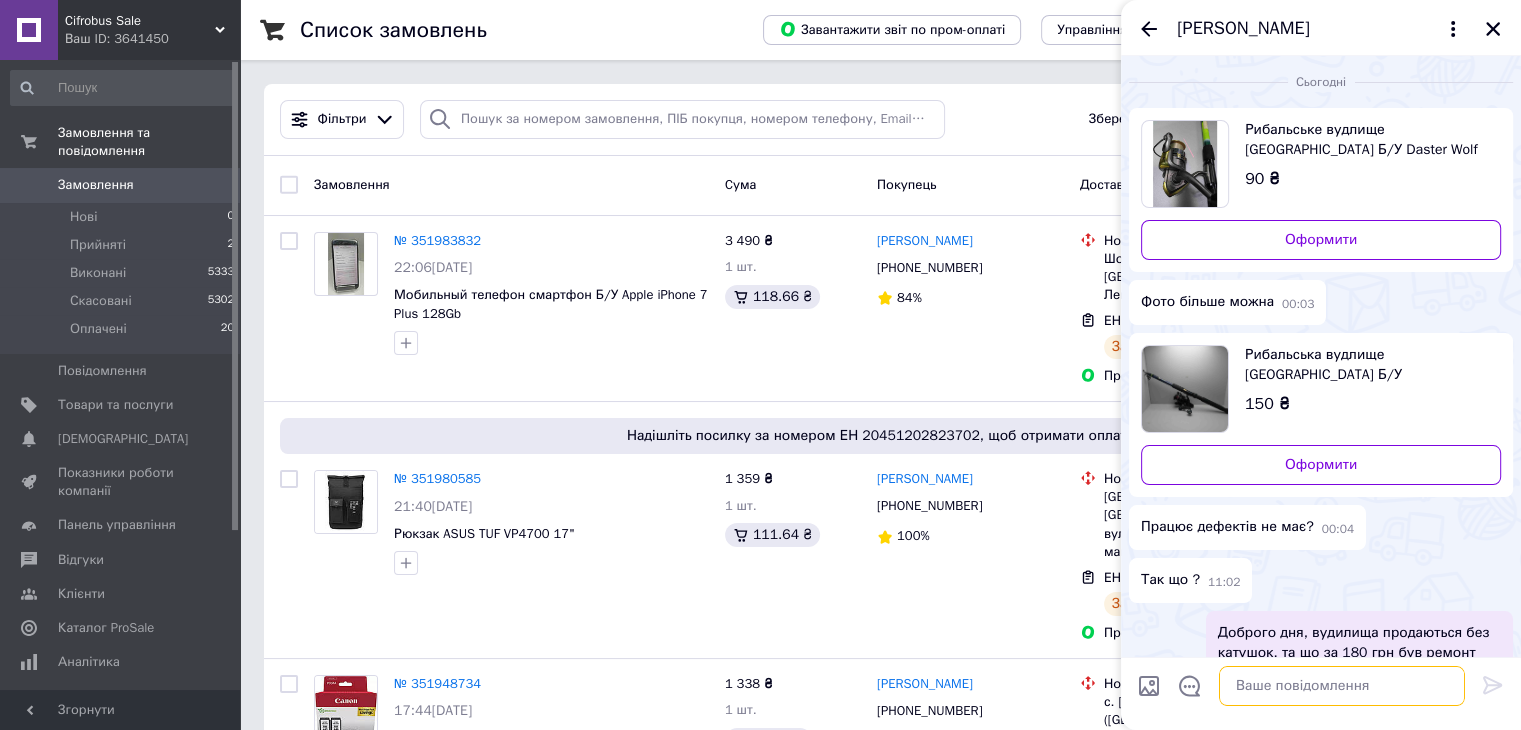 click at bounding box center (1342, 686) 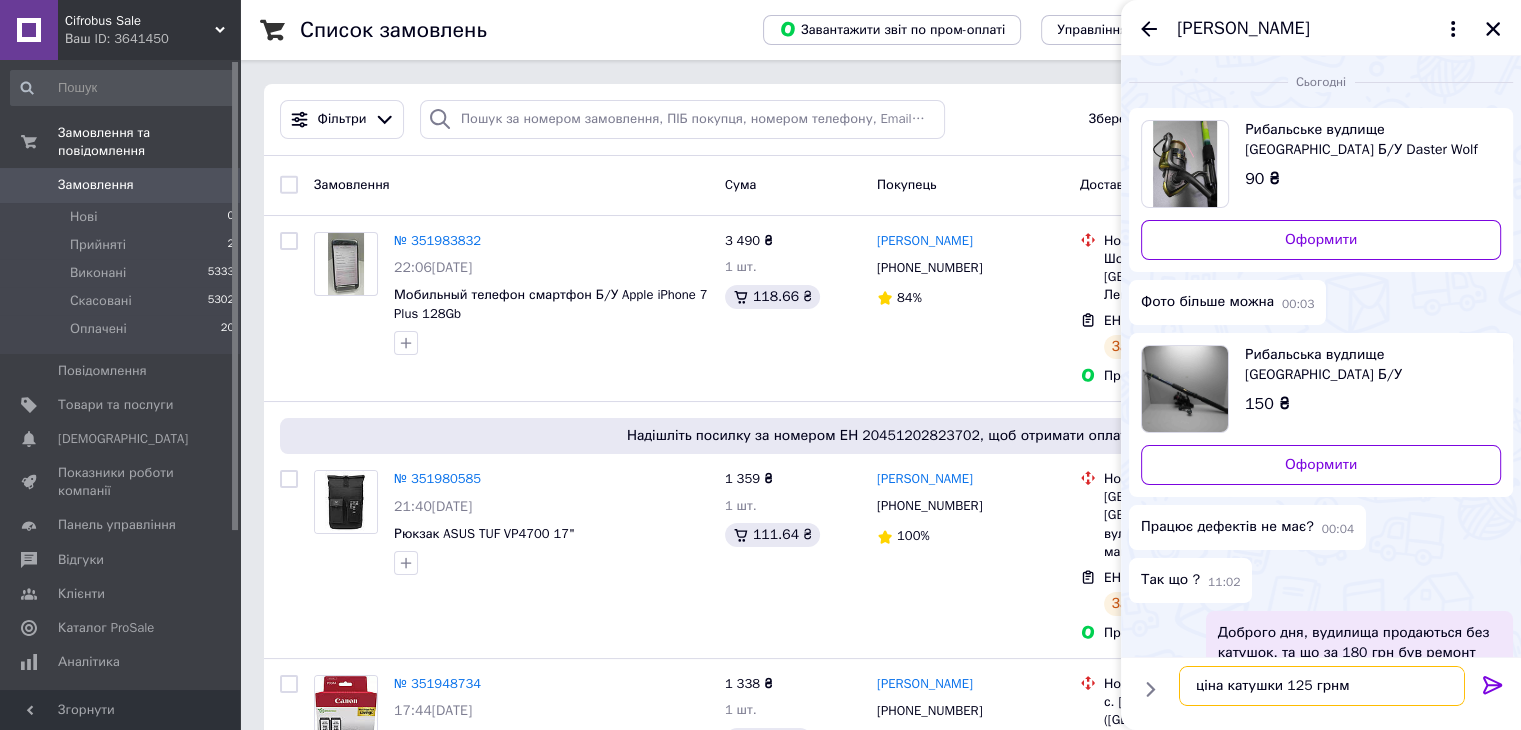 drag, startPoint x: 1227, startPoint y: 685, endPoint x: 1229, endPoint y: 722, distance: 37.054016 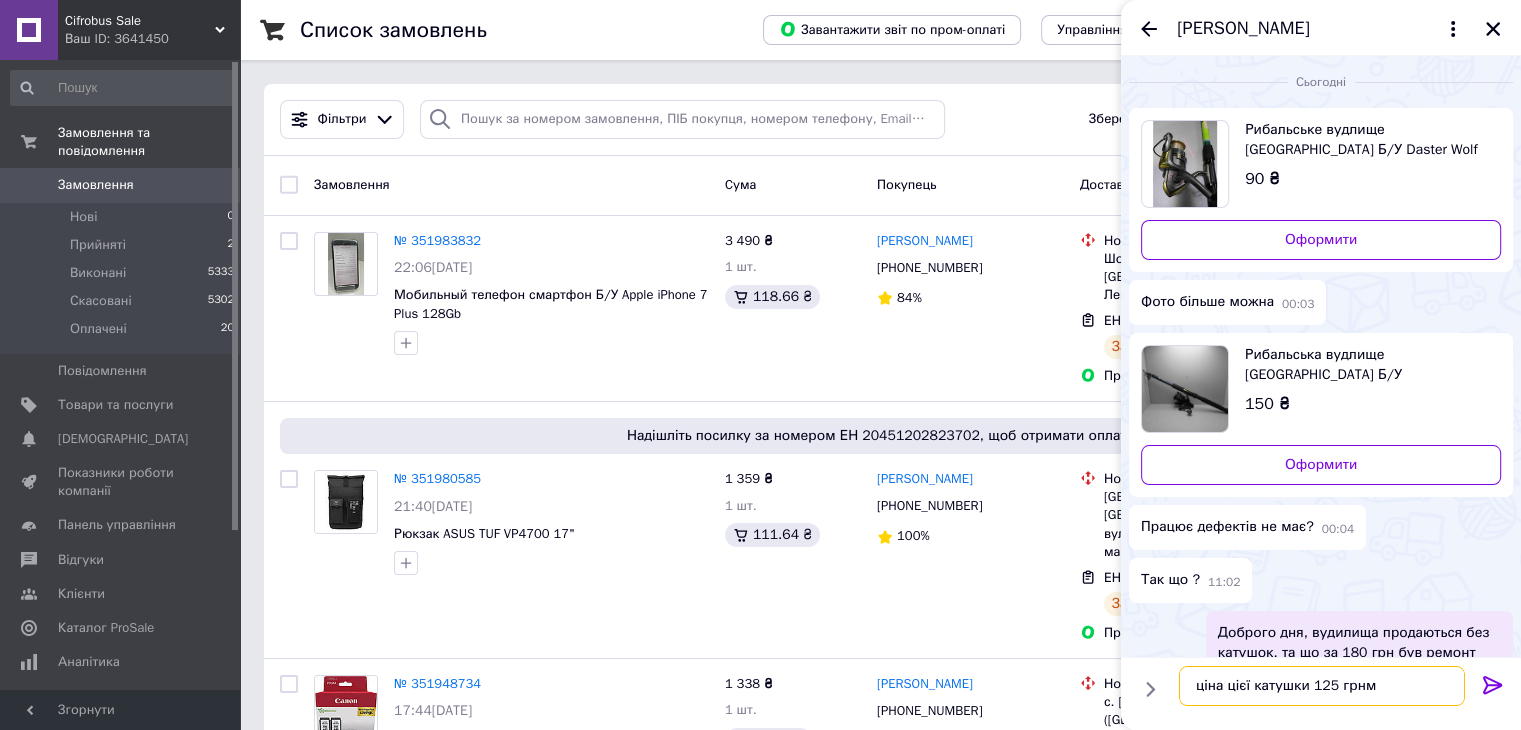 click on "ціна цієї катушки 125 грнм" at bounding box center (1322, 686) 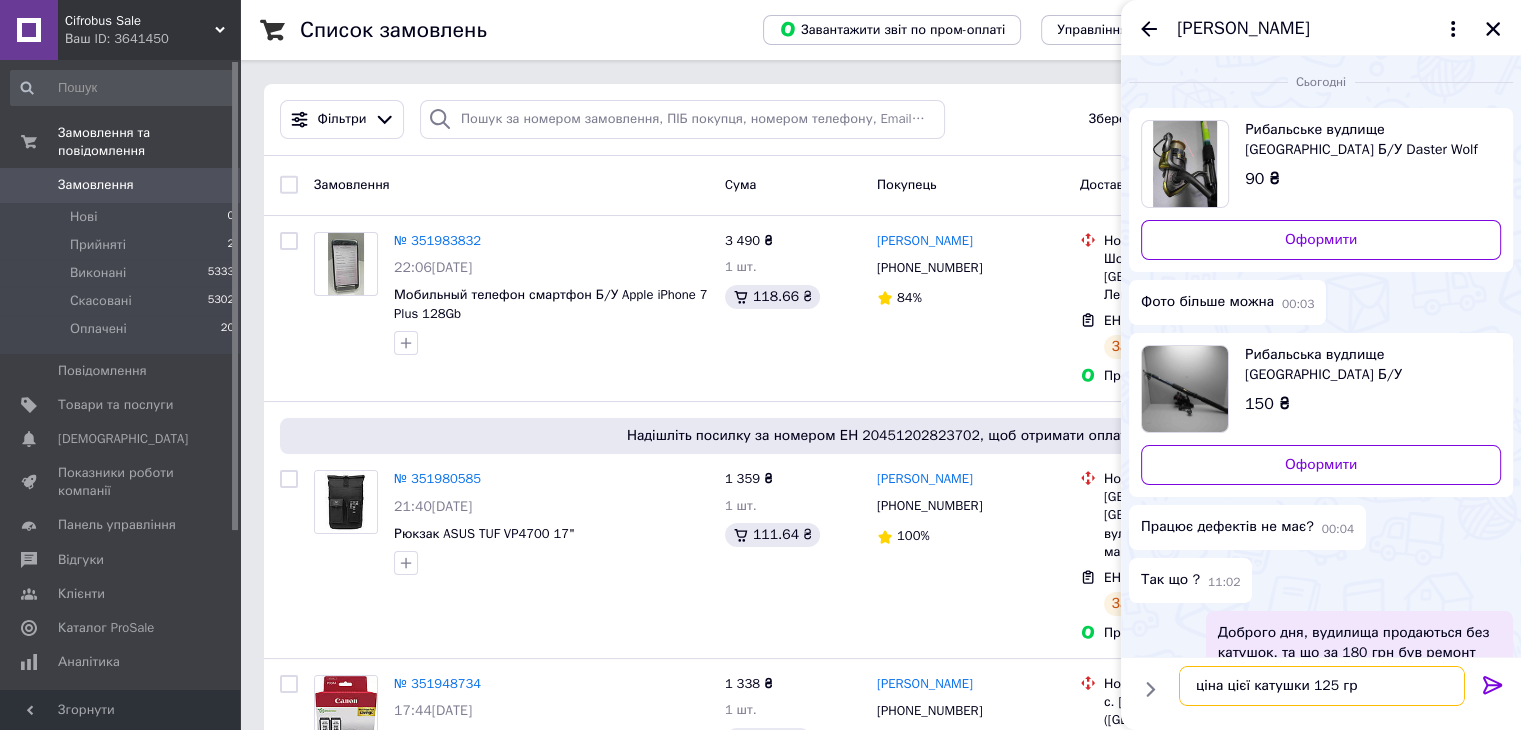 type on "ціна цієї катушки 125 грн" 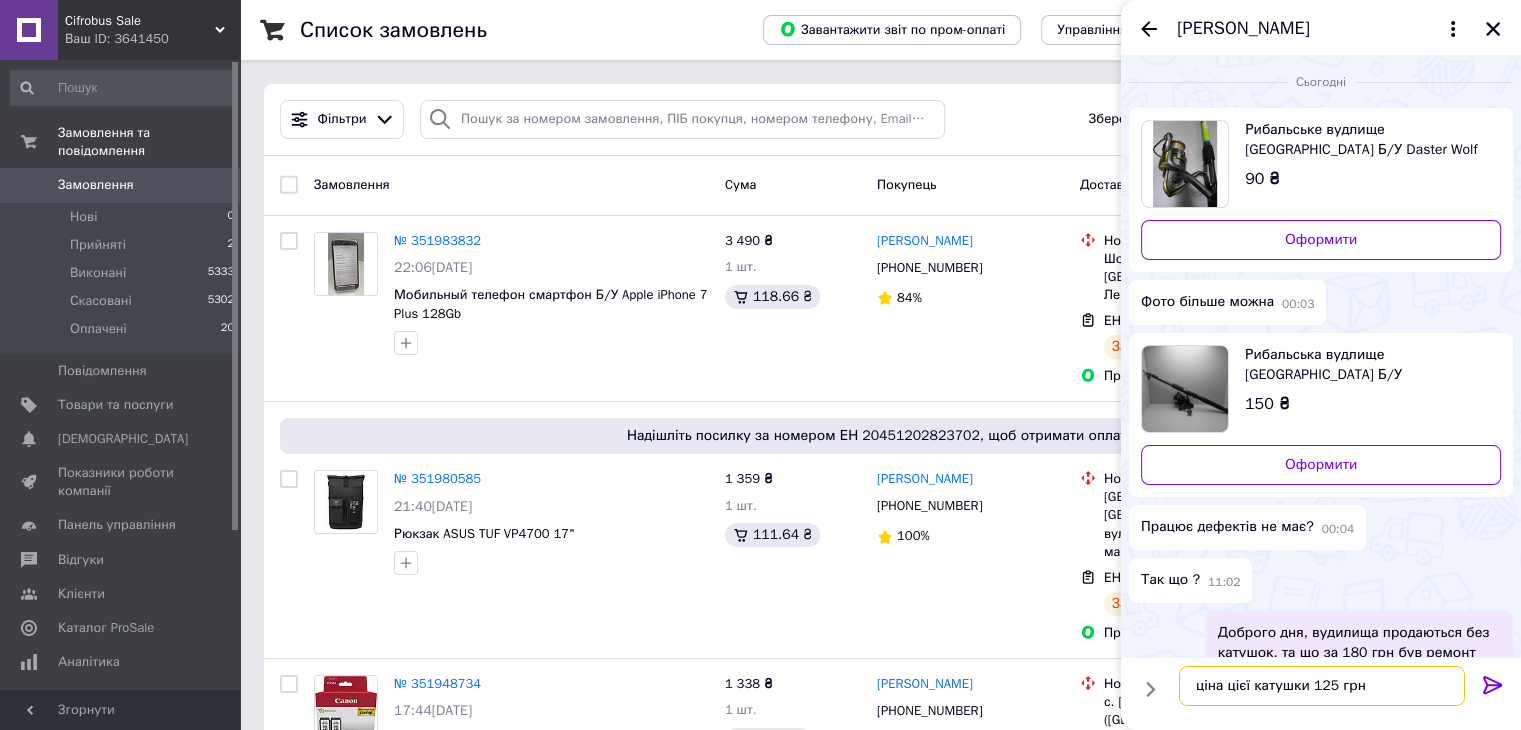 type 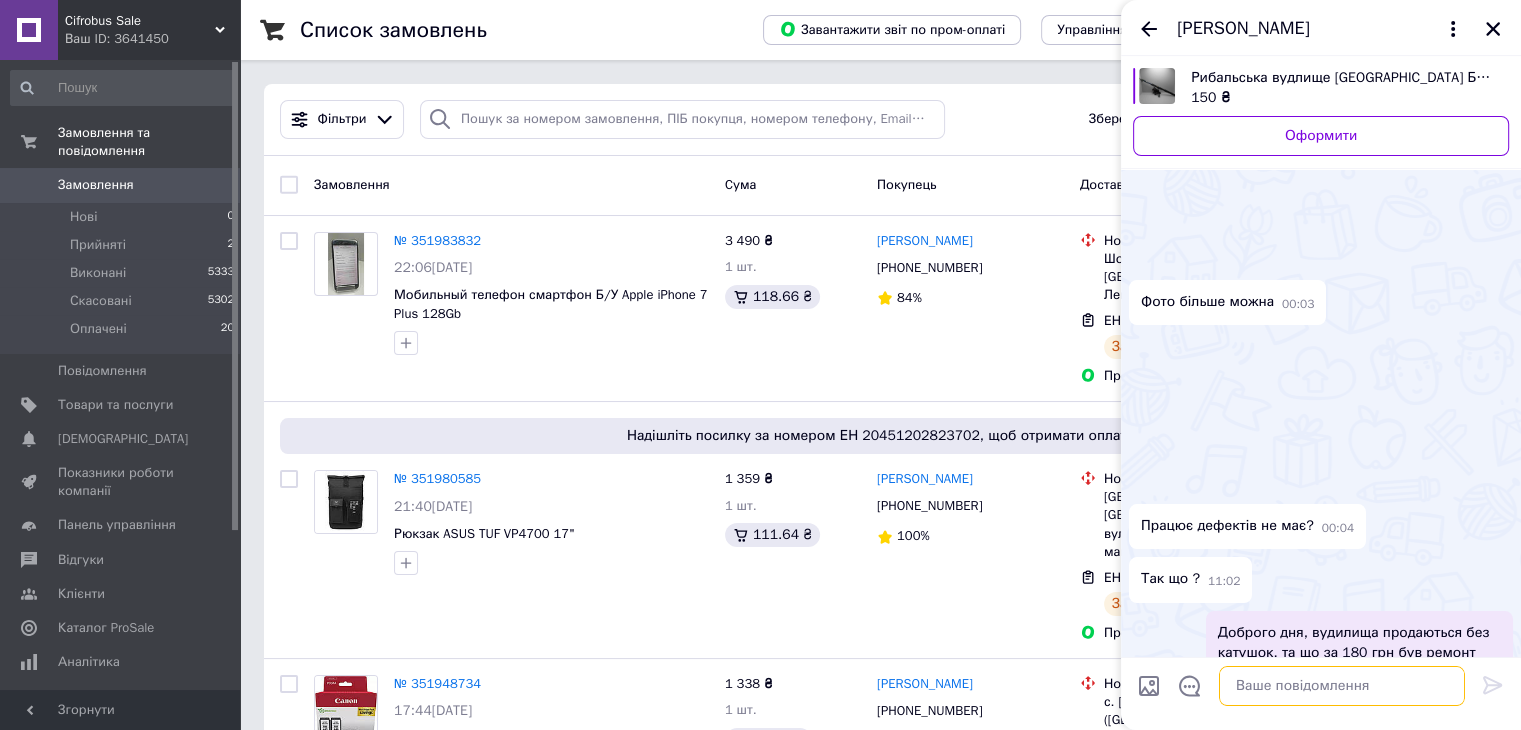 scroll, scrollTop: 386, scrollLeft: 0, axis: vertical 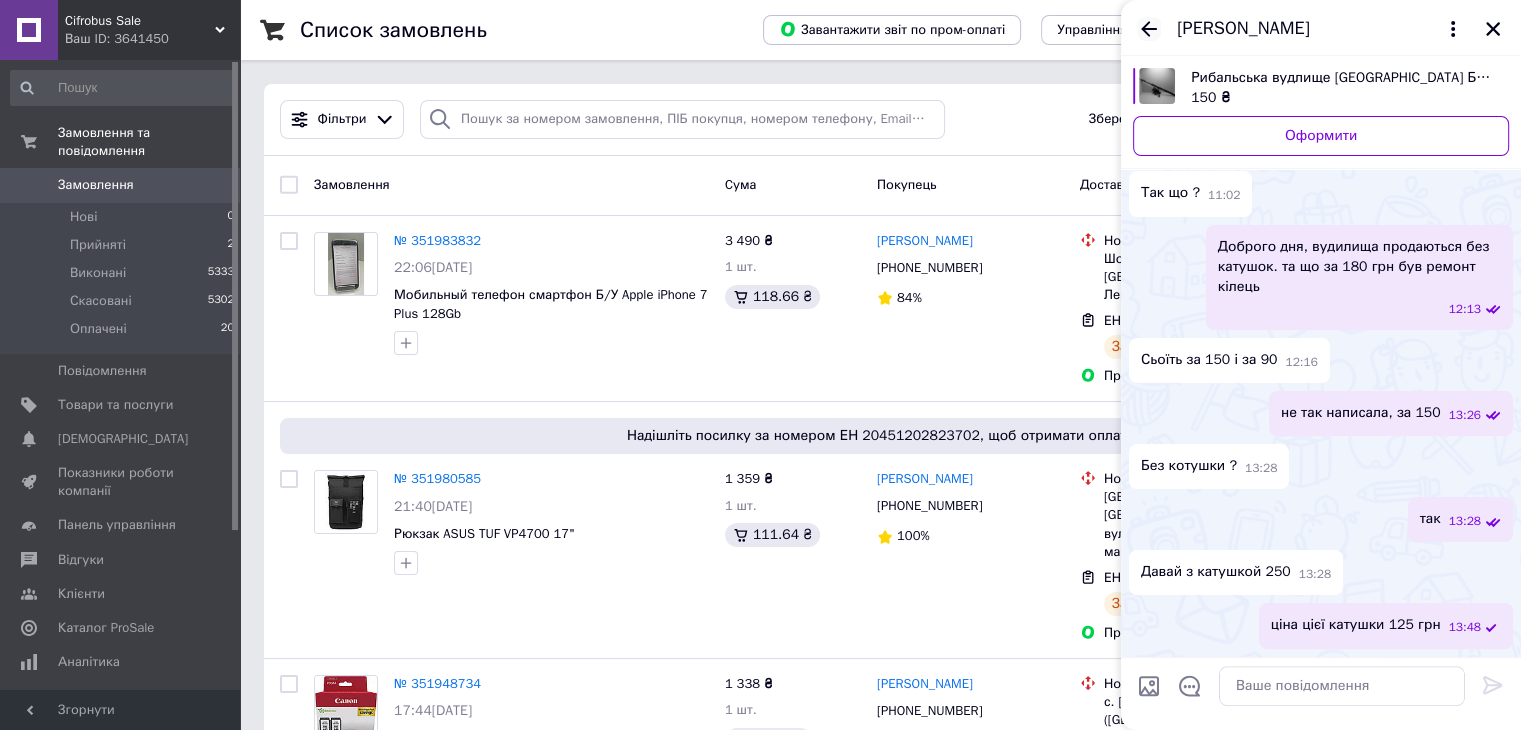click 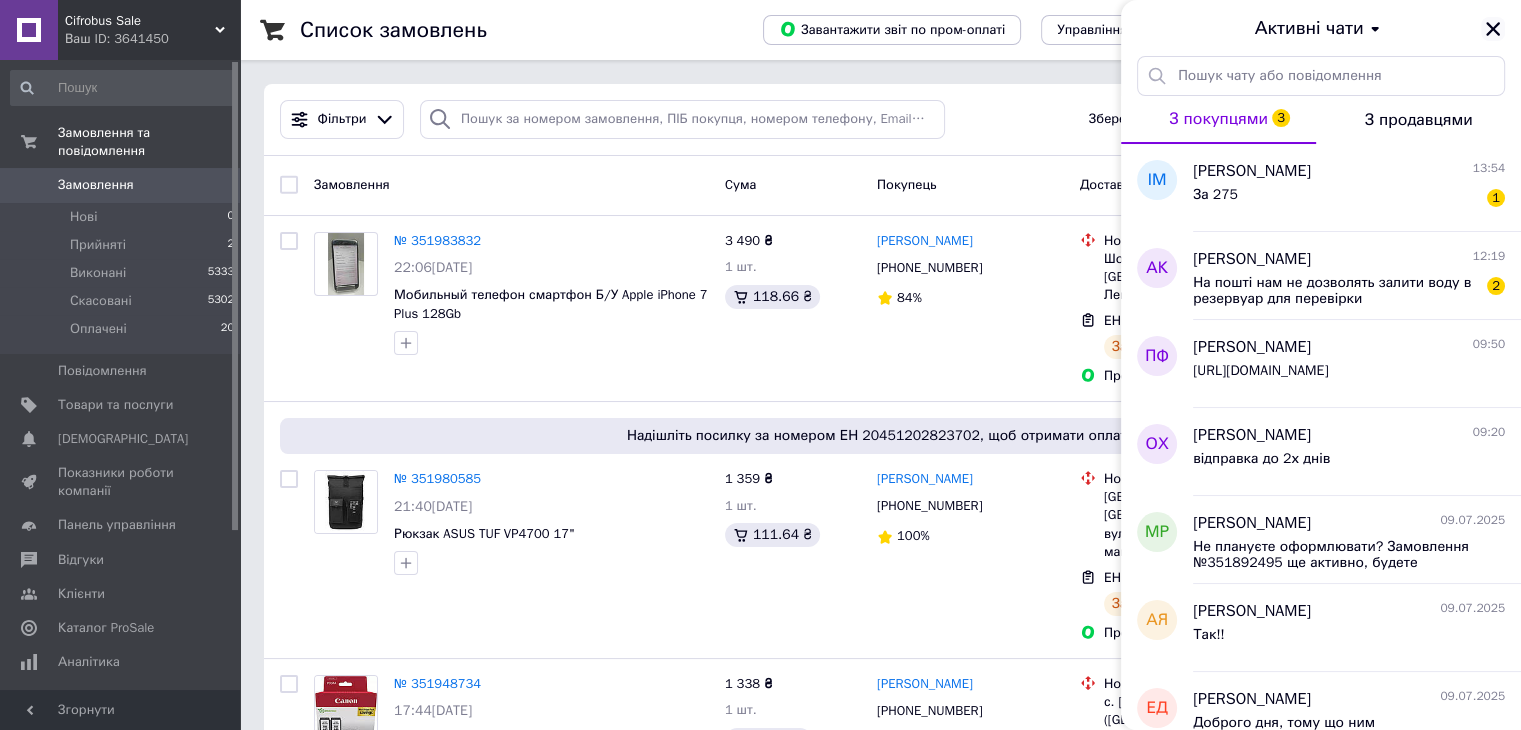click 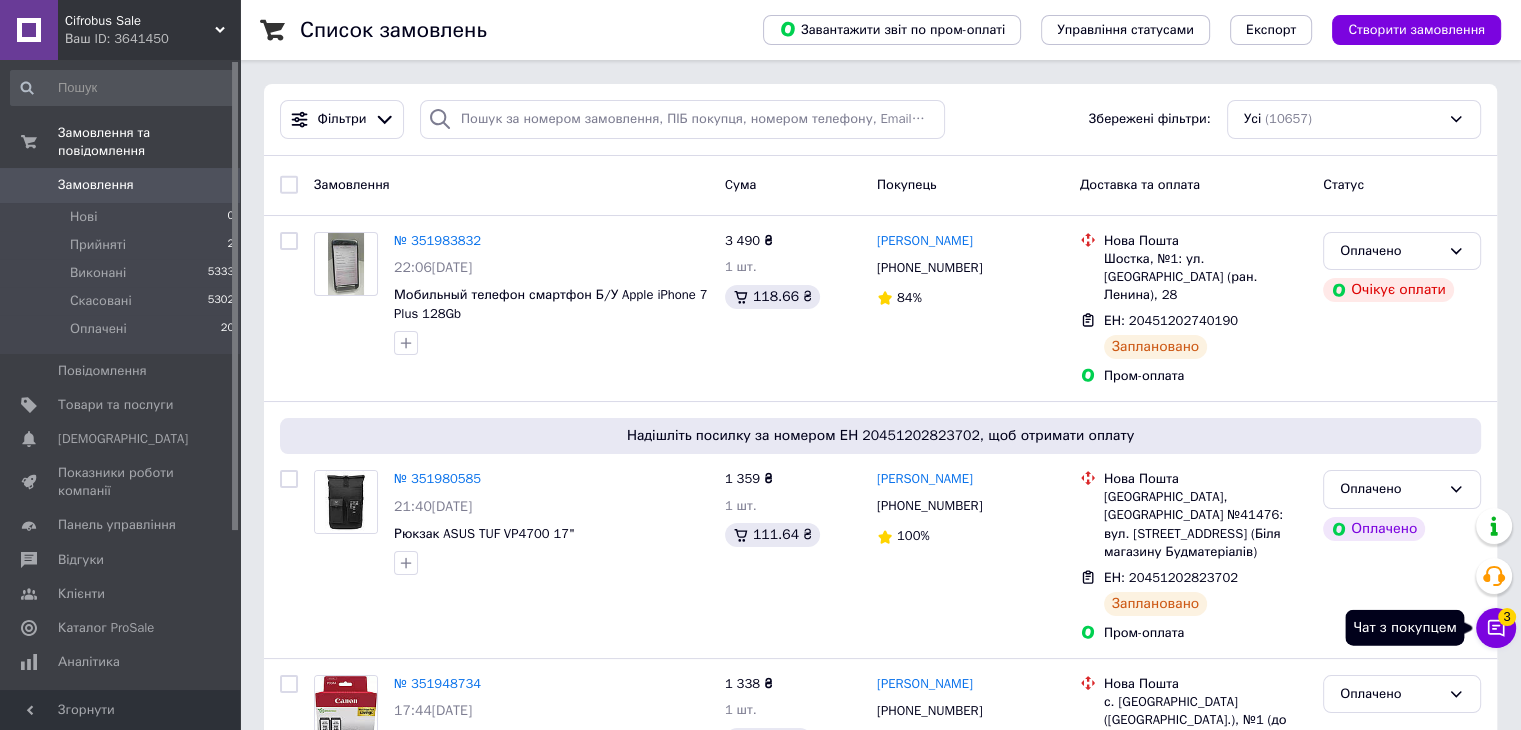click 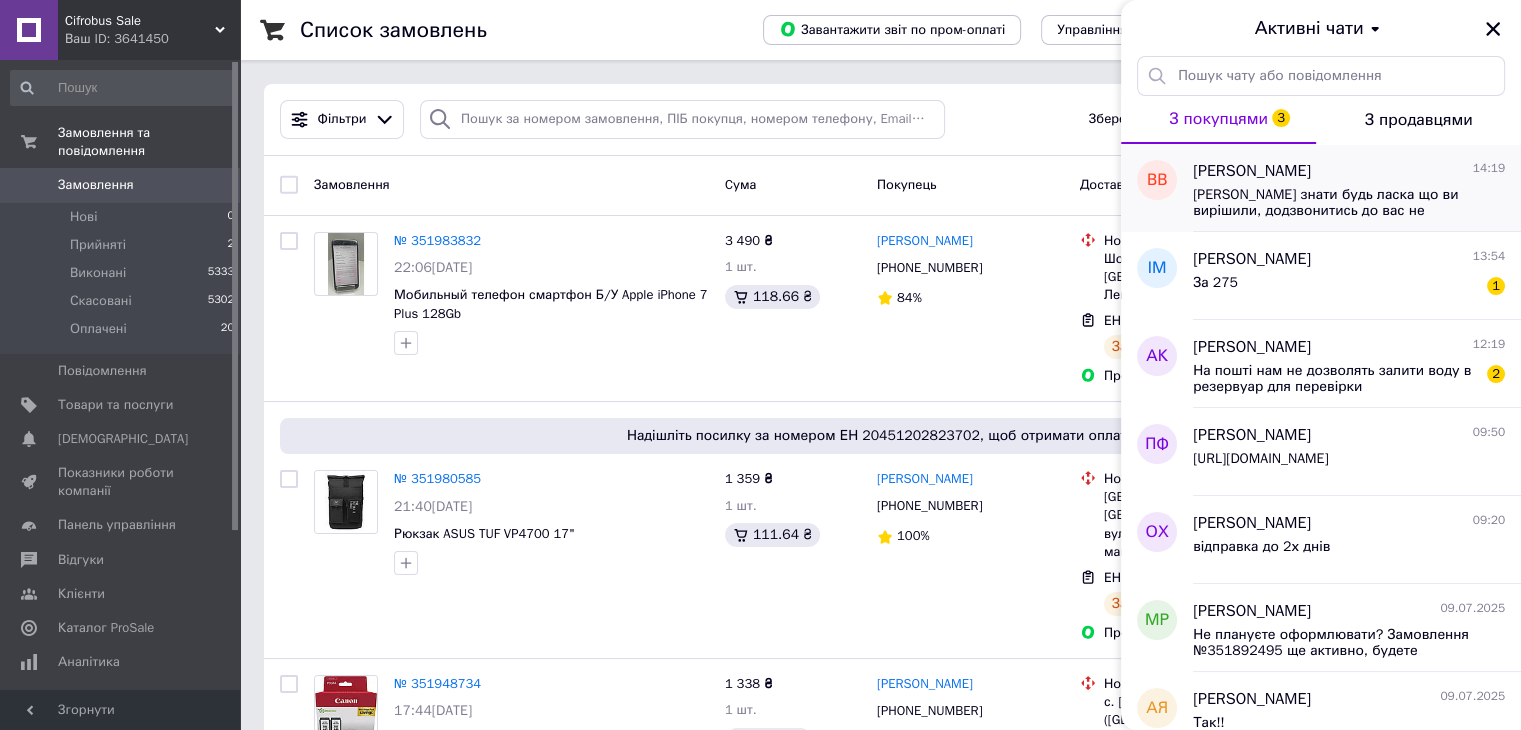 click on "[PERSON_NAME] знати будь ласка що ви вирішили, додзвонитись до вас не змогли." at bounding box center (1335, 203) 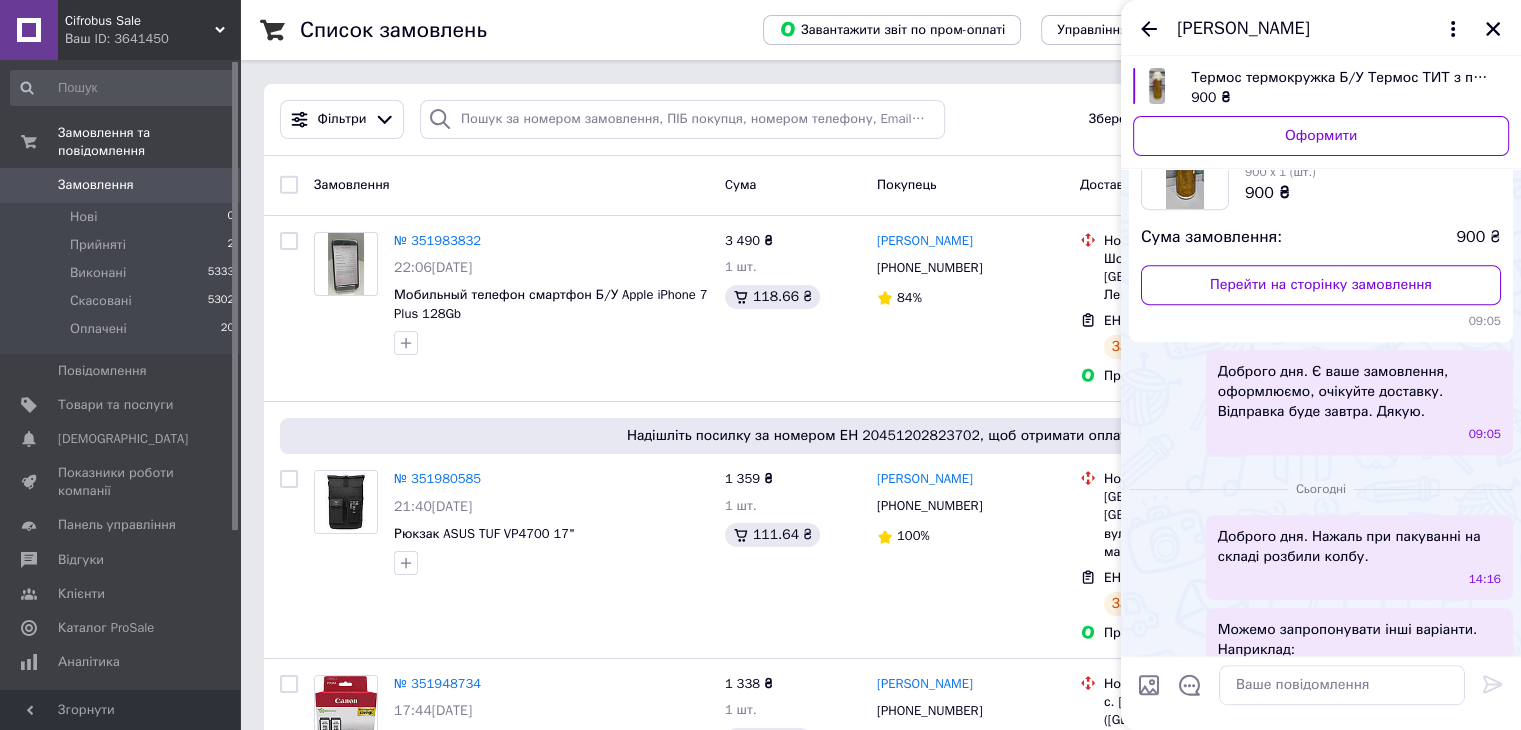 scroll, scrollTop: 996, scrollLeft: 0, axis: vertical 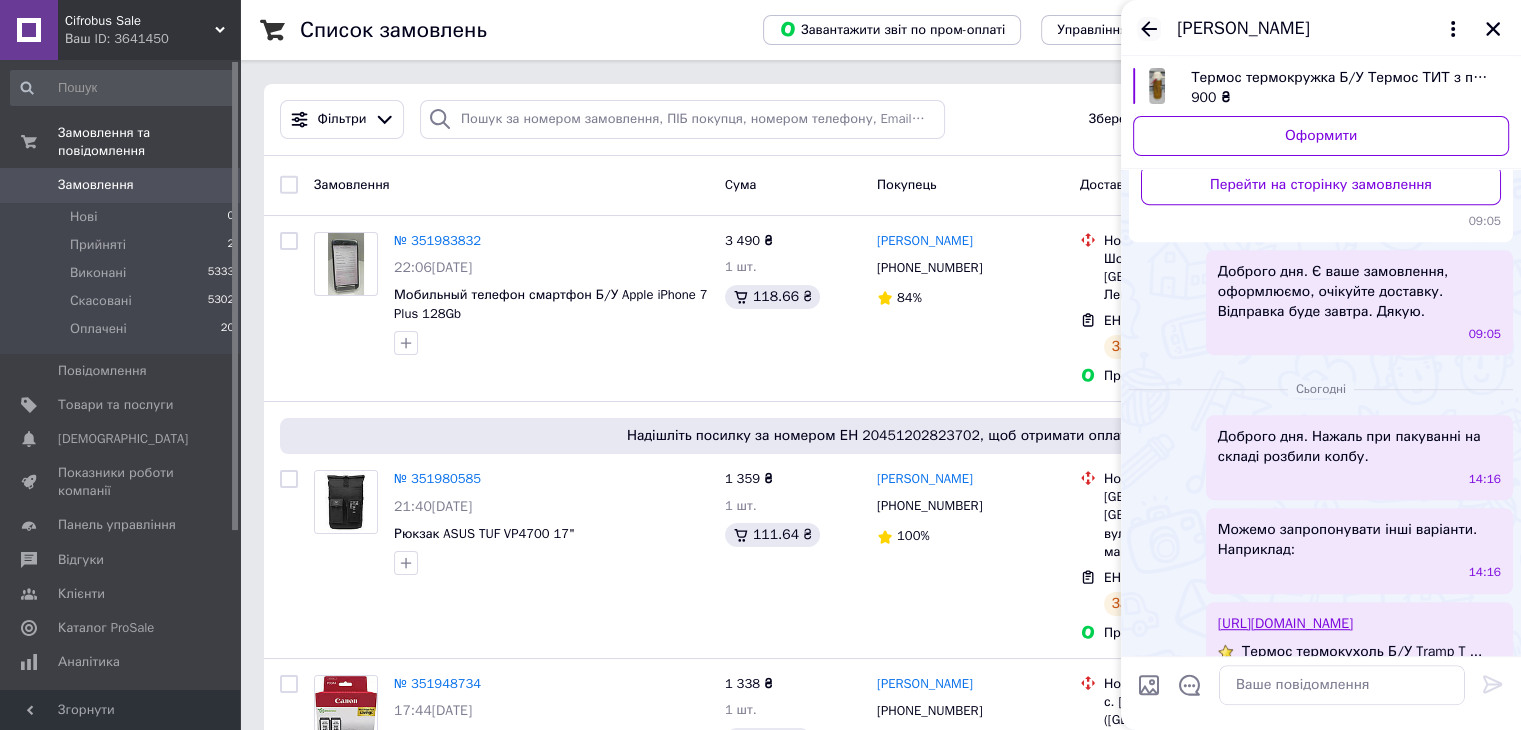 click 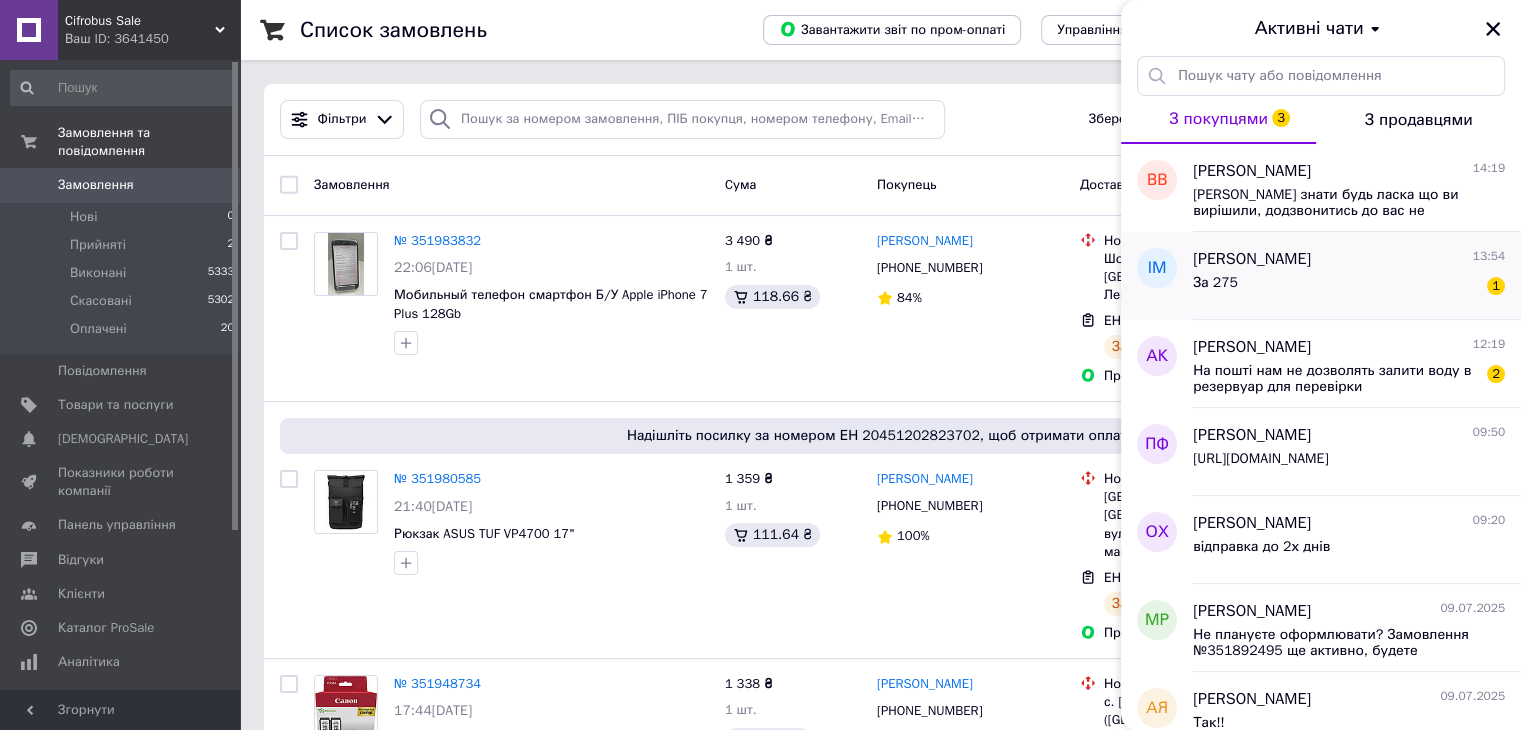 click on "За 275 1" at bounding box center (1349, 287) 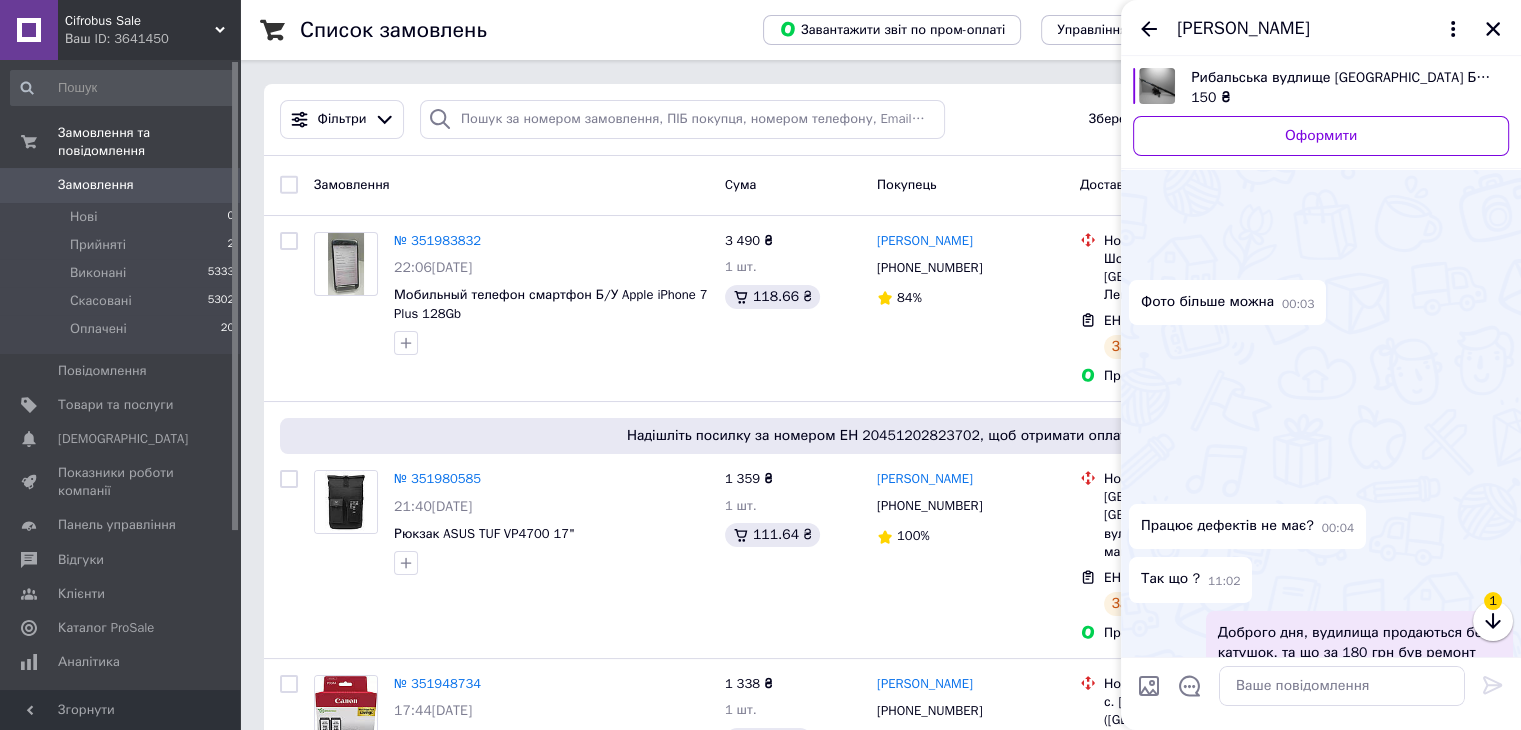 scroll, scrollTop: 476, scrollLeft: 0, axis: vertical 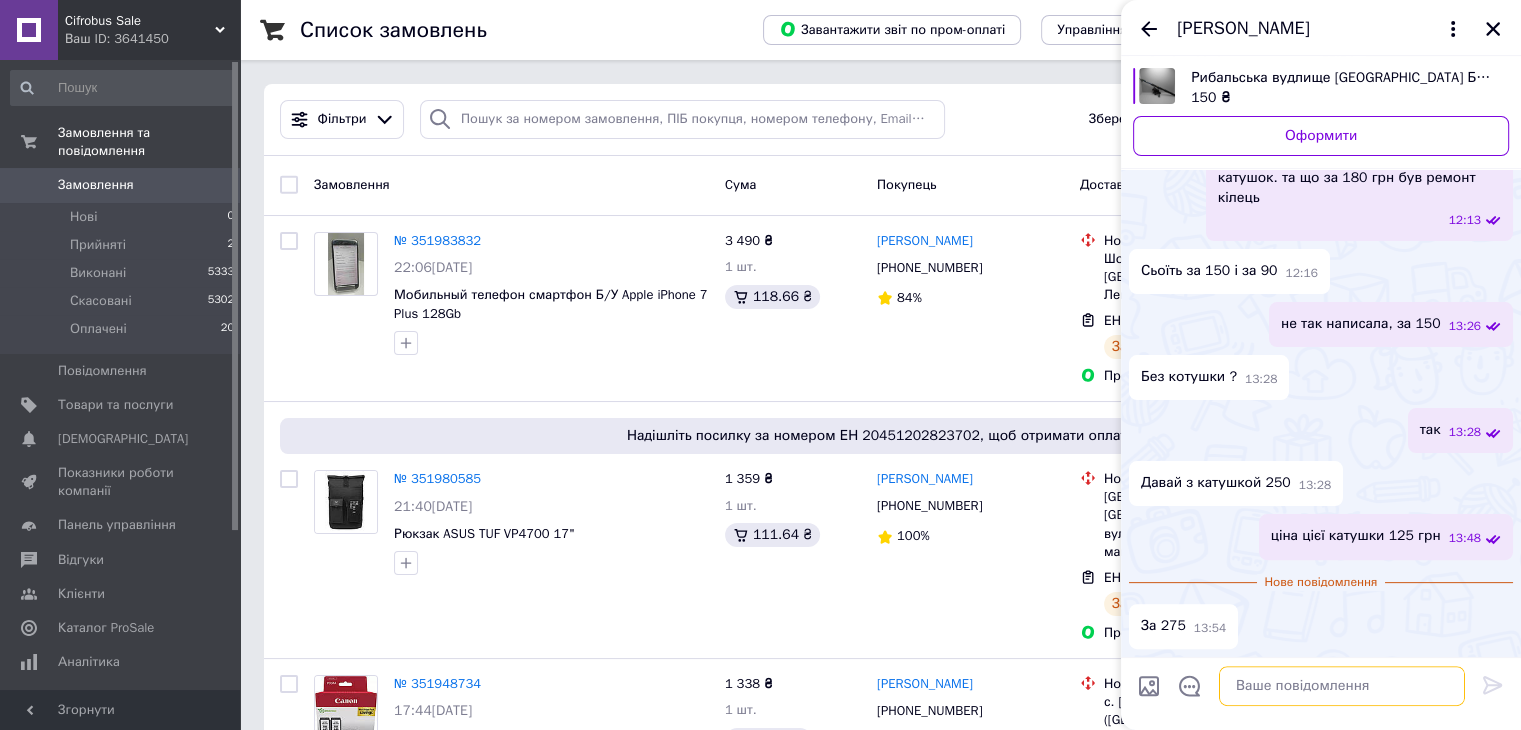 click at bounding box center [1342, 686] 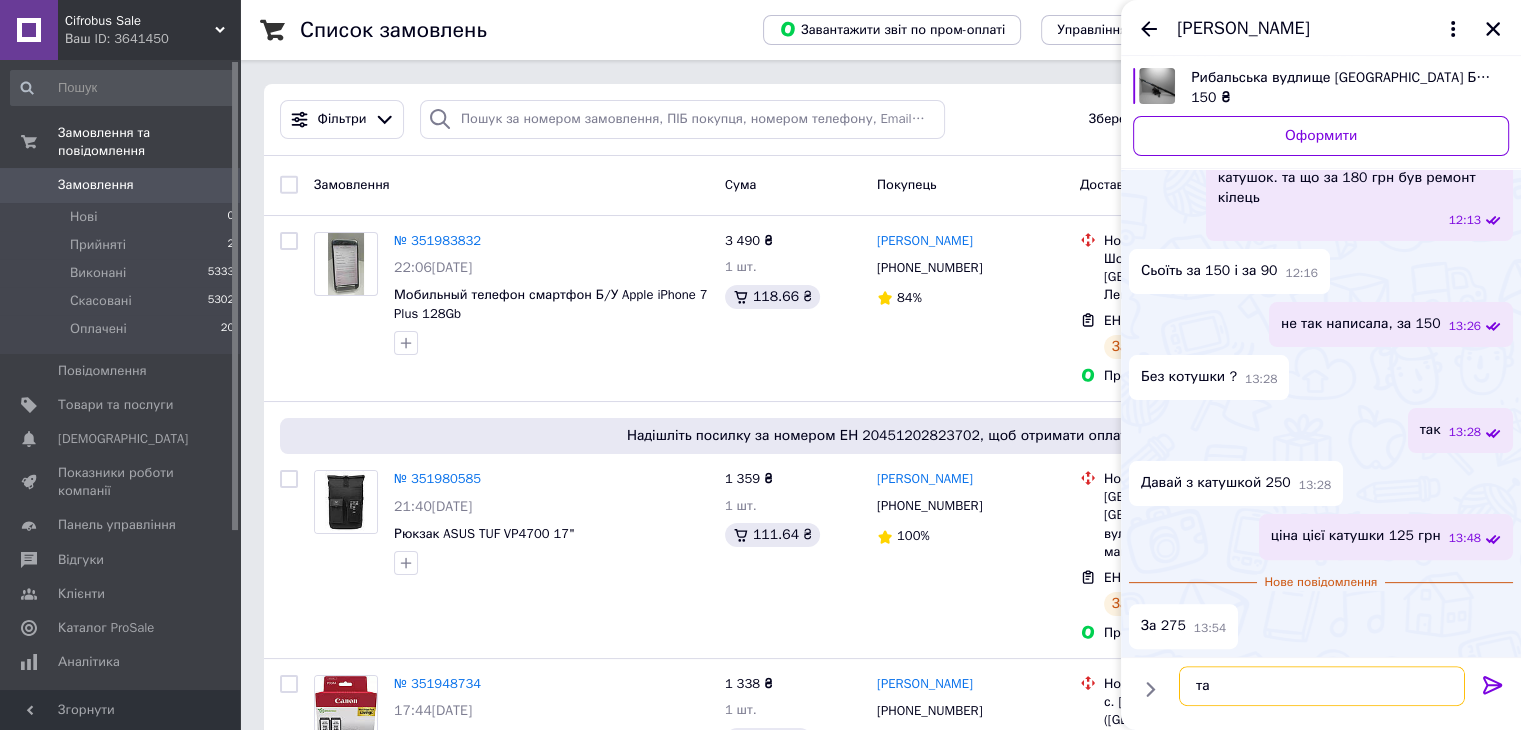 type on "так" 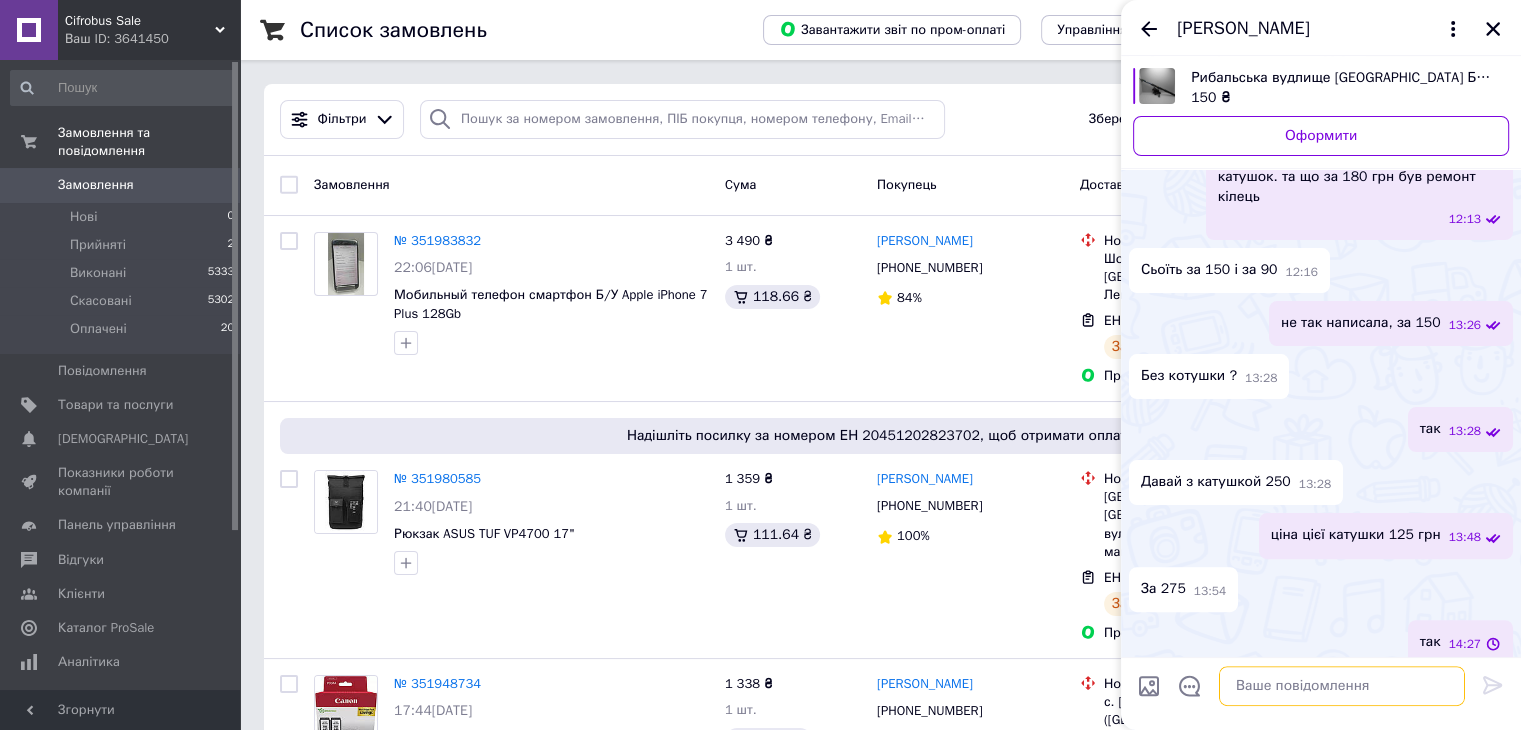 scroll, scrollTop: 390, scrollLeft: 0, axis: vertical 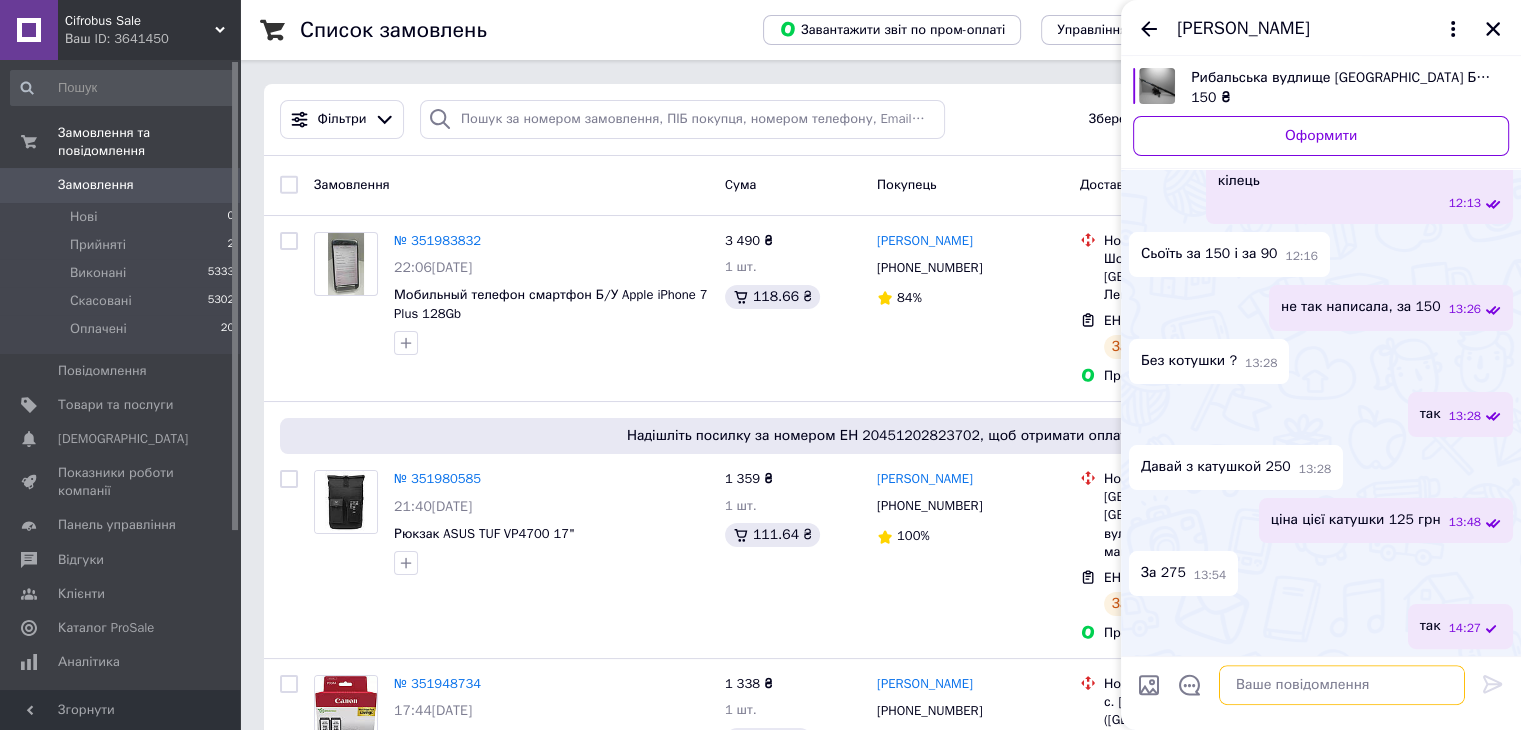 click at bounding box center [1342, 686] 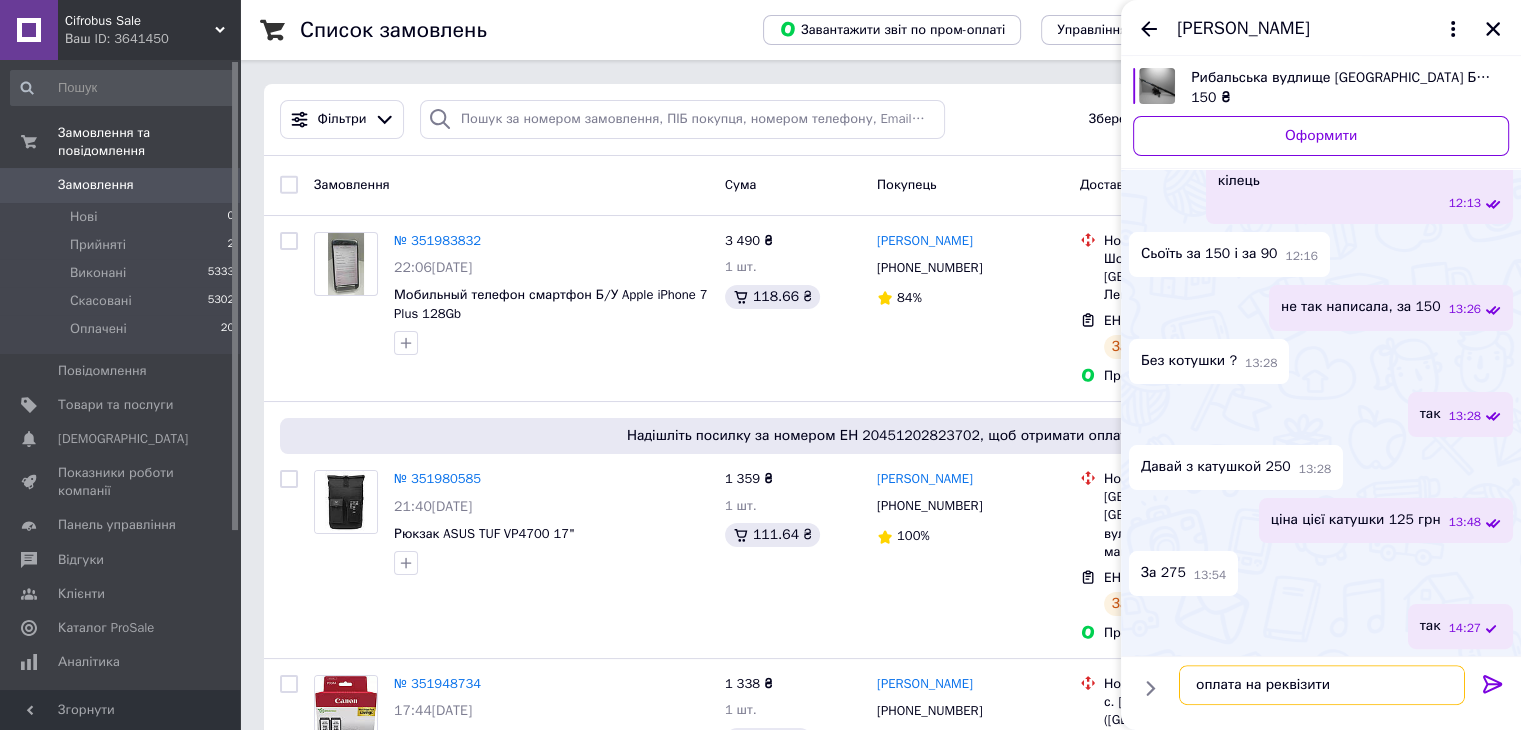 type on "оплата на реквізити" 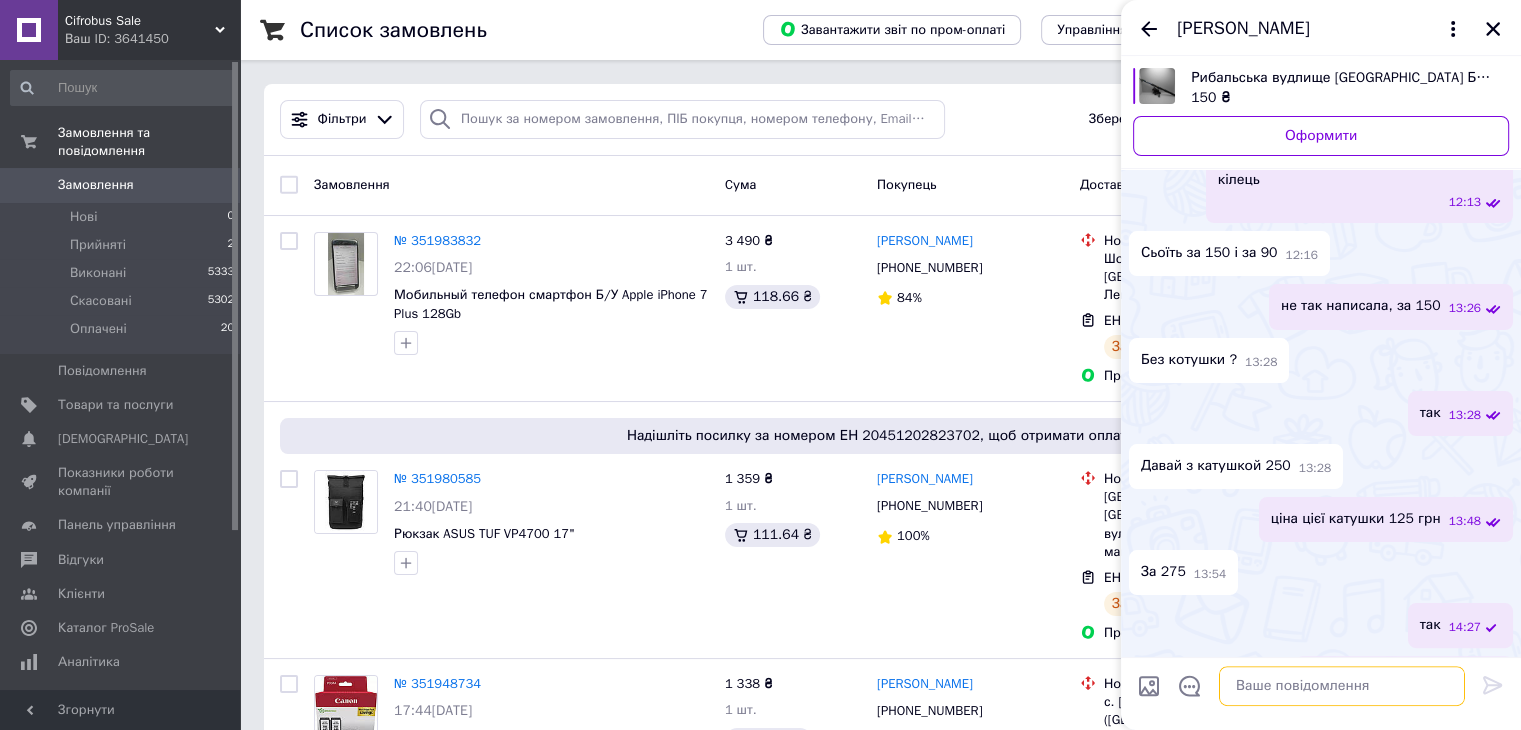 scroll, scrollTop: 443, scrollLeft: 0, axis: vertical 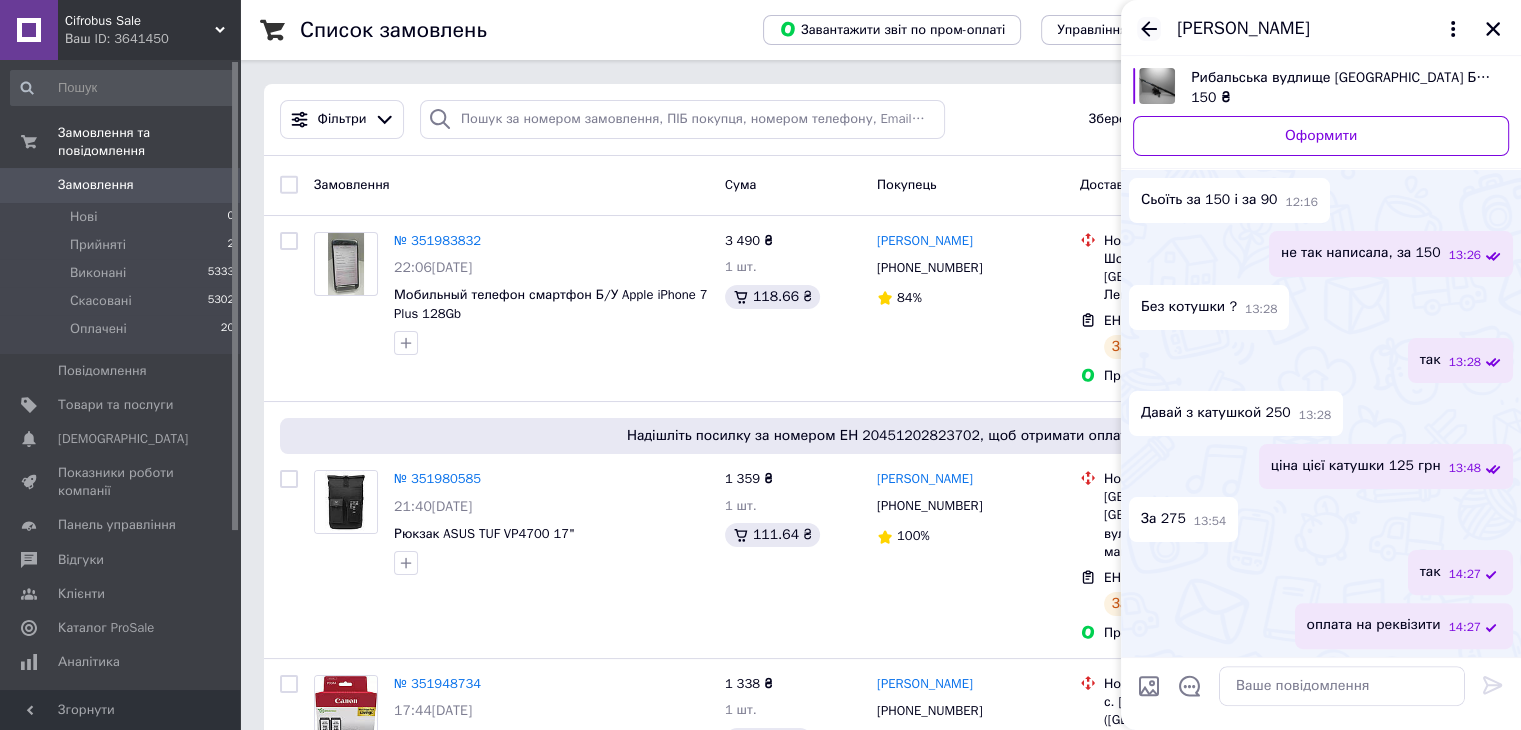 click 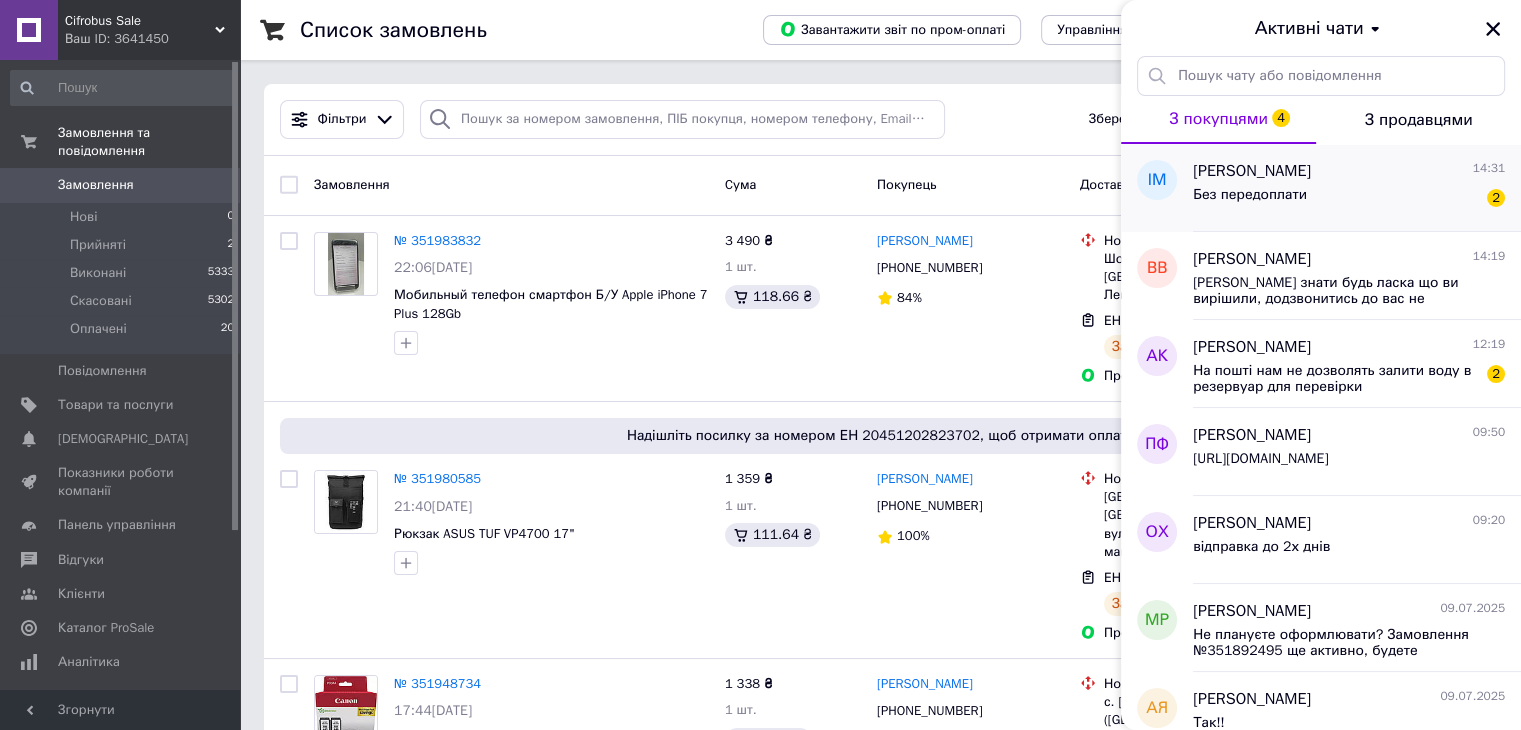 click on "Без передоплати" at bounding box center (1250, 195) 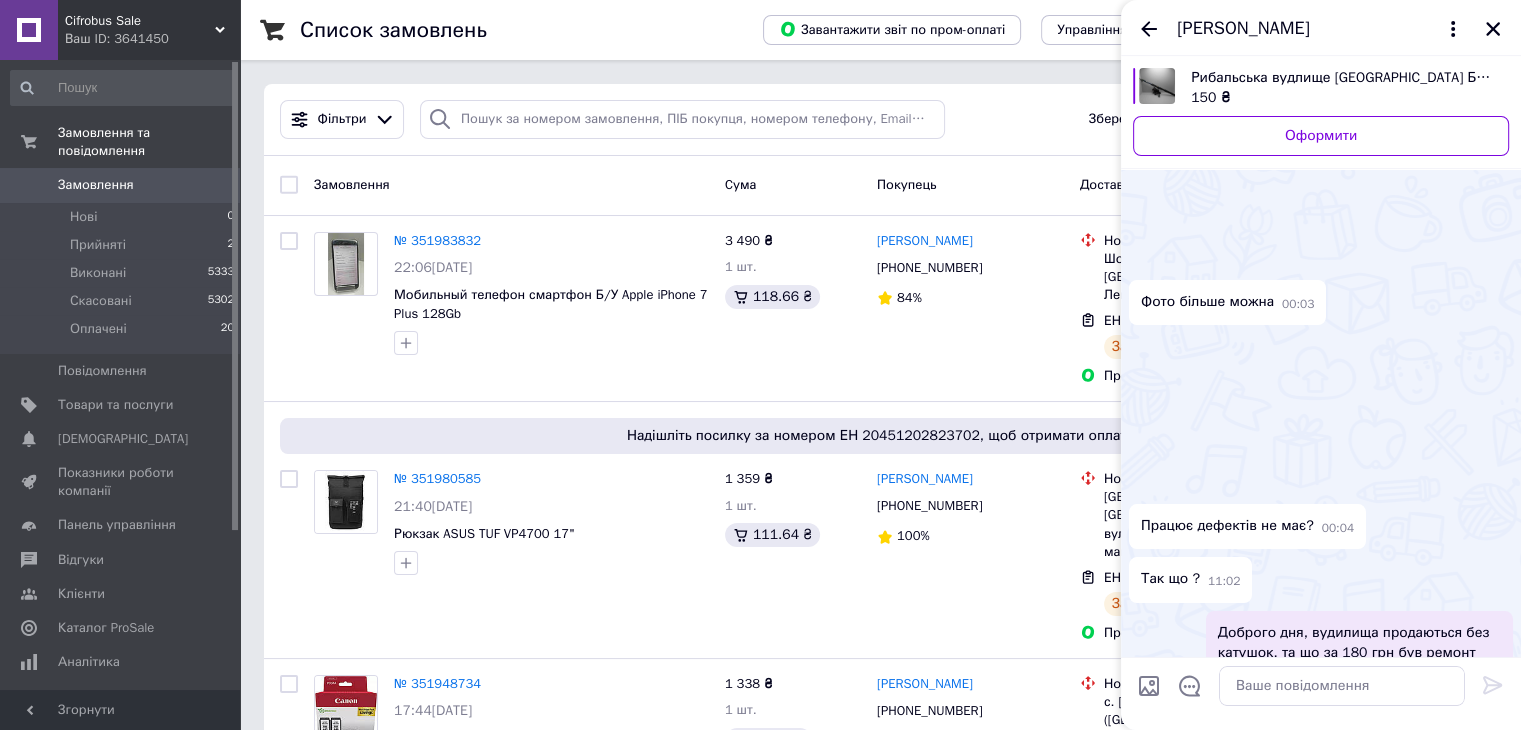 scroll, scrollTop: 688, scrollLeft: 0, axis: vertical 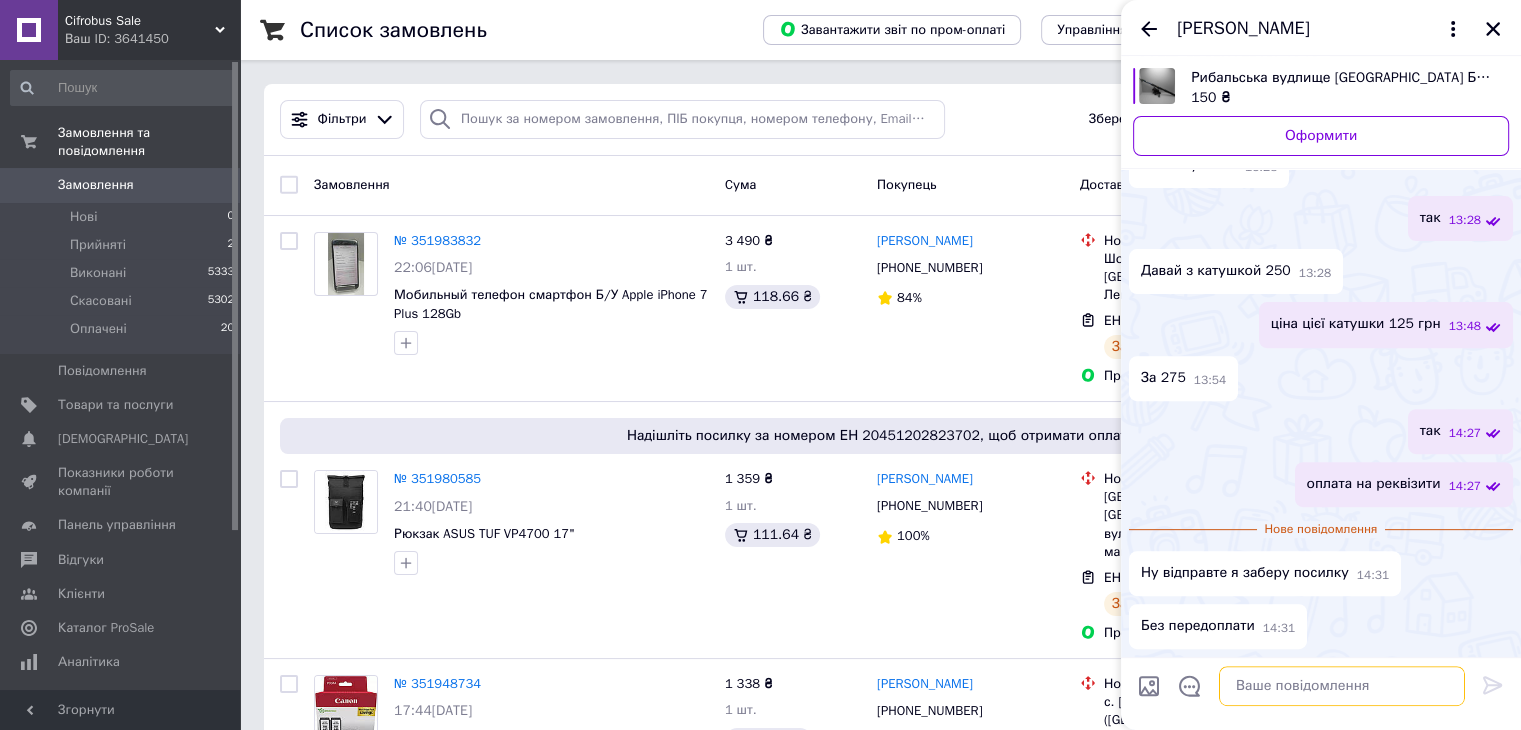 click at bounding box center [1342, 686] 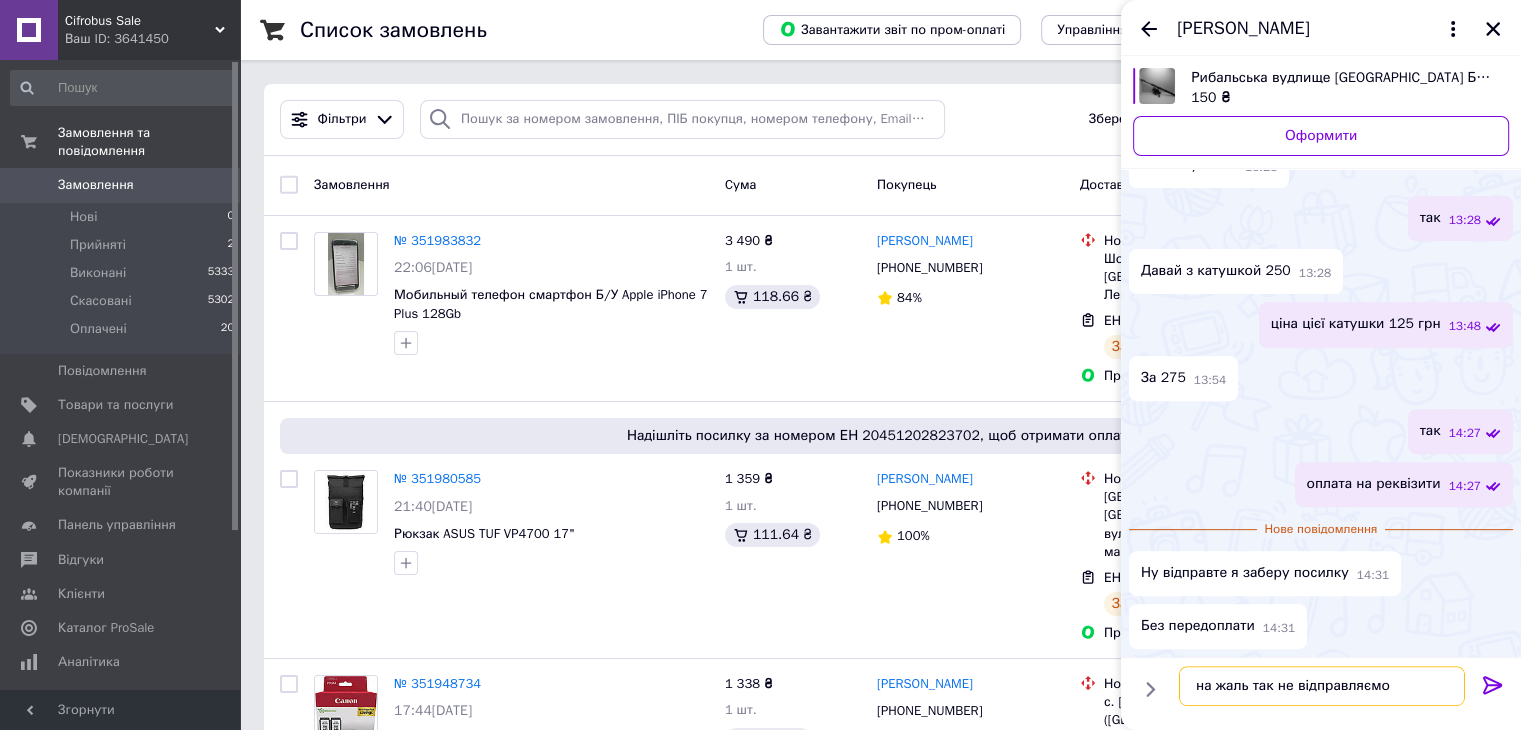 type on "на жаль так не відправляємо" 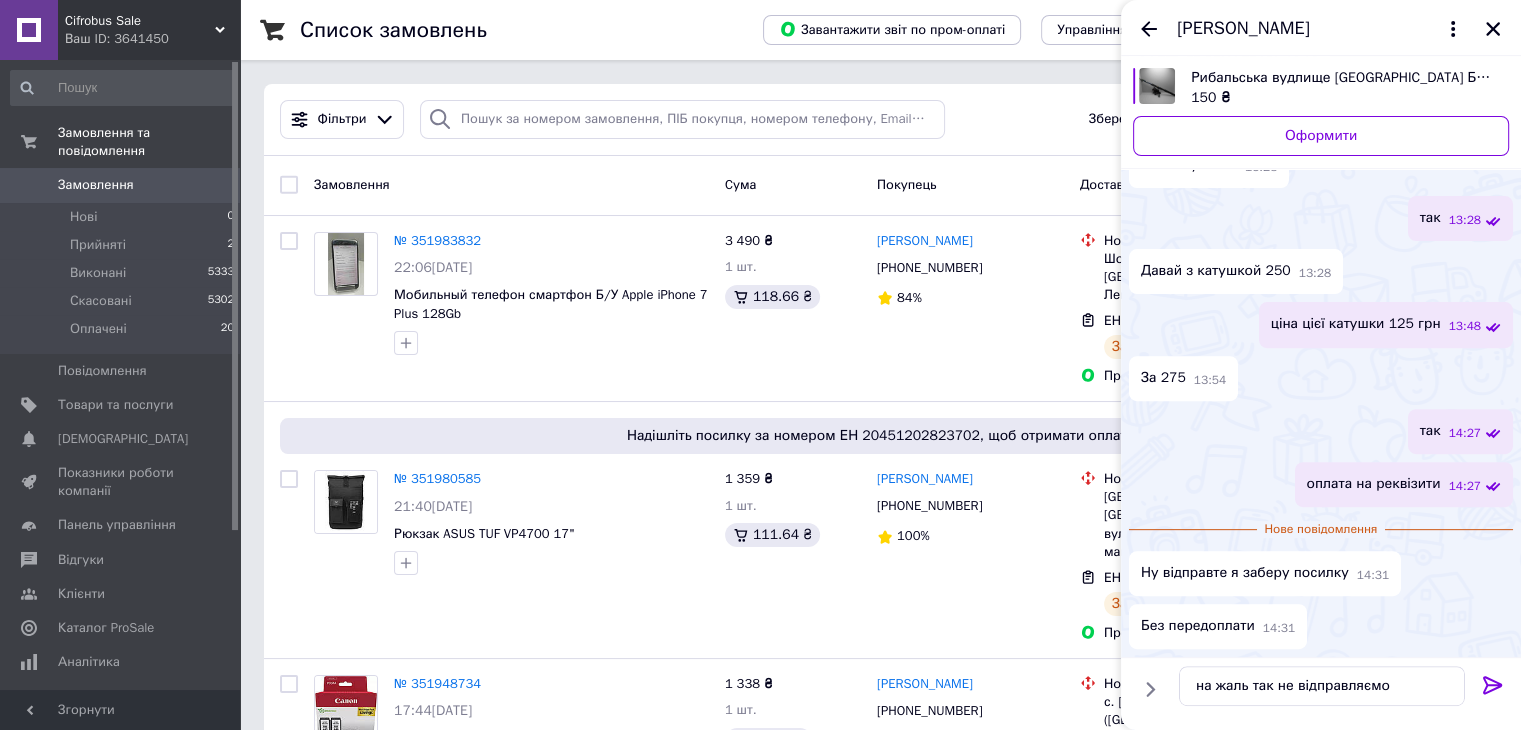click 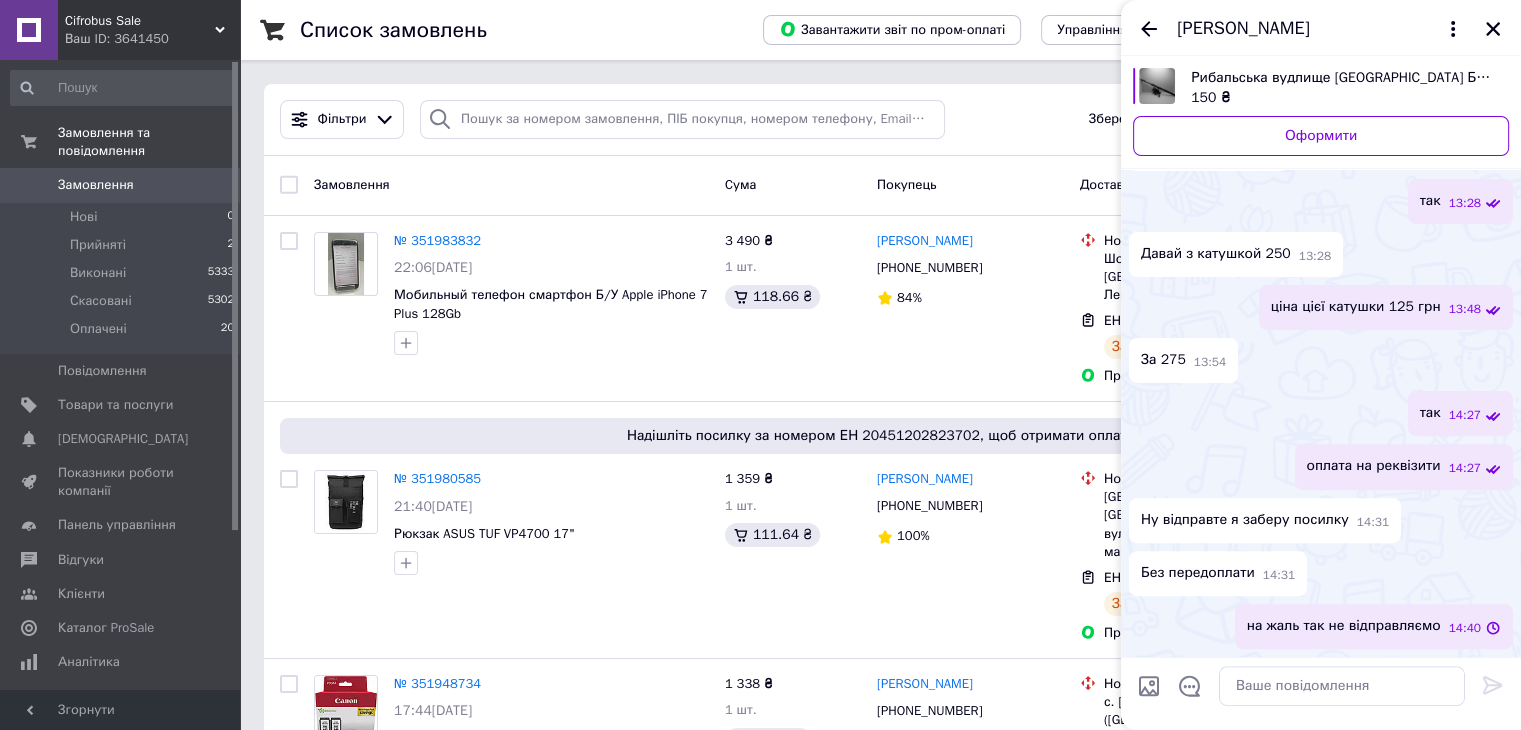 scroll, scrollTop: 602, scrollLeft: 0, axis: vertical 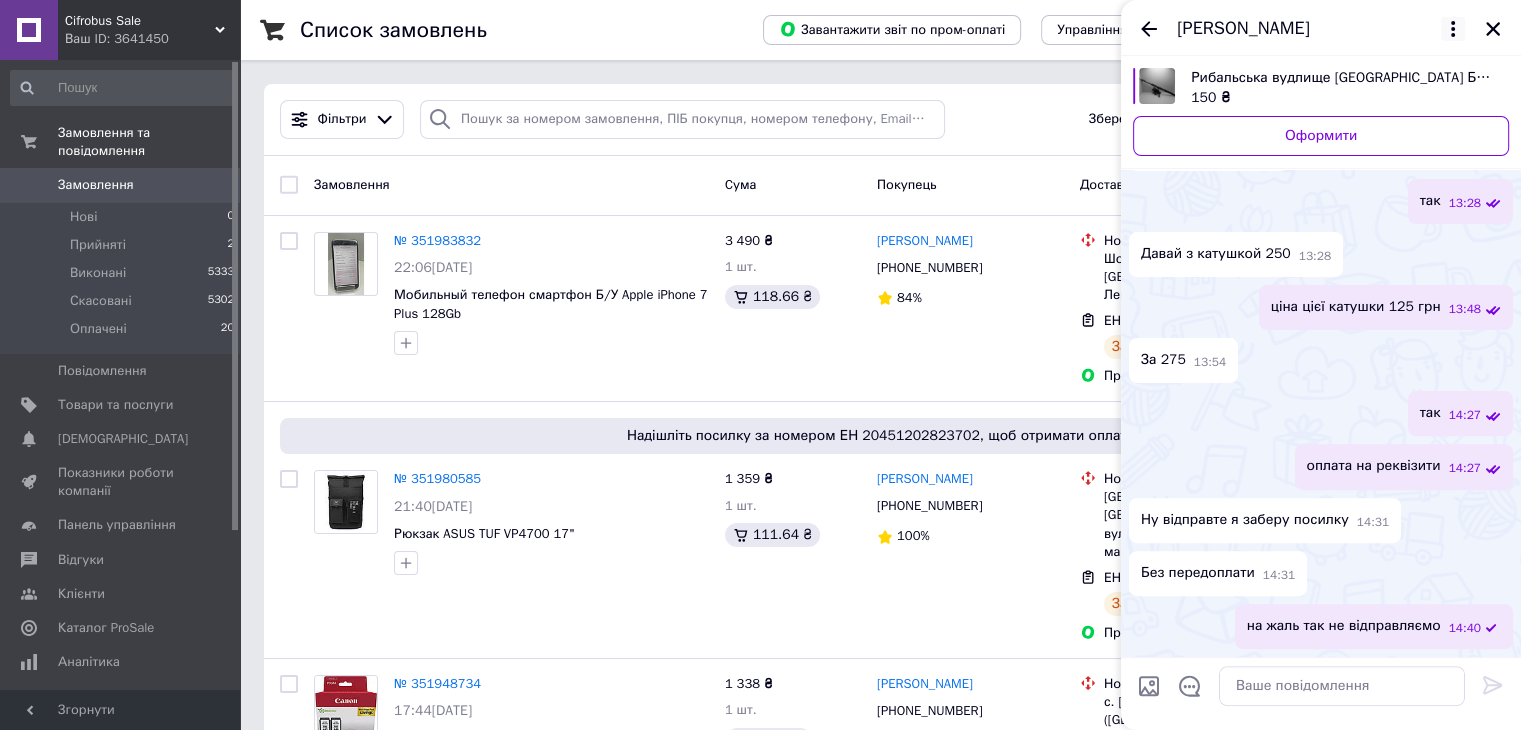 click 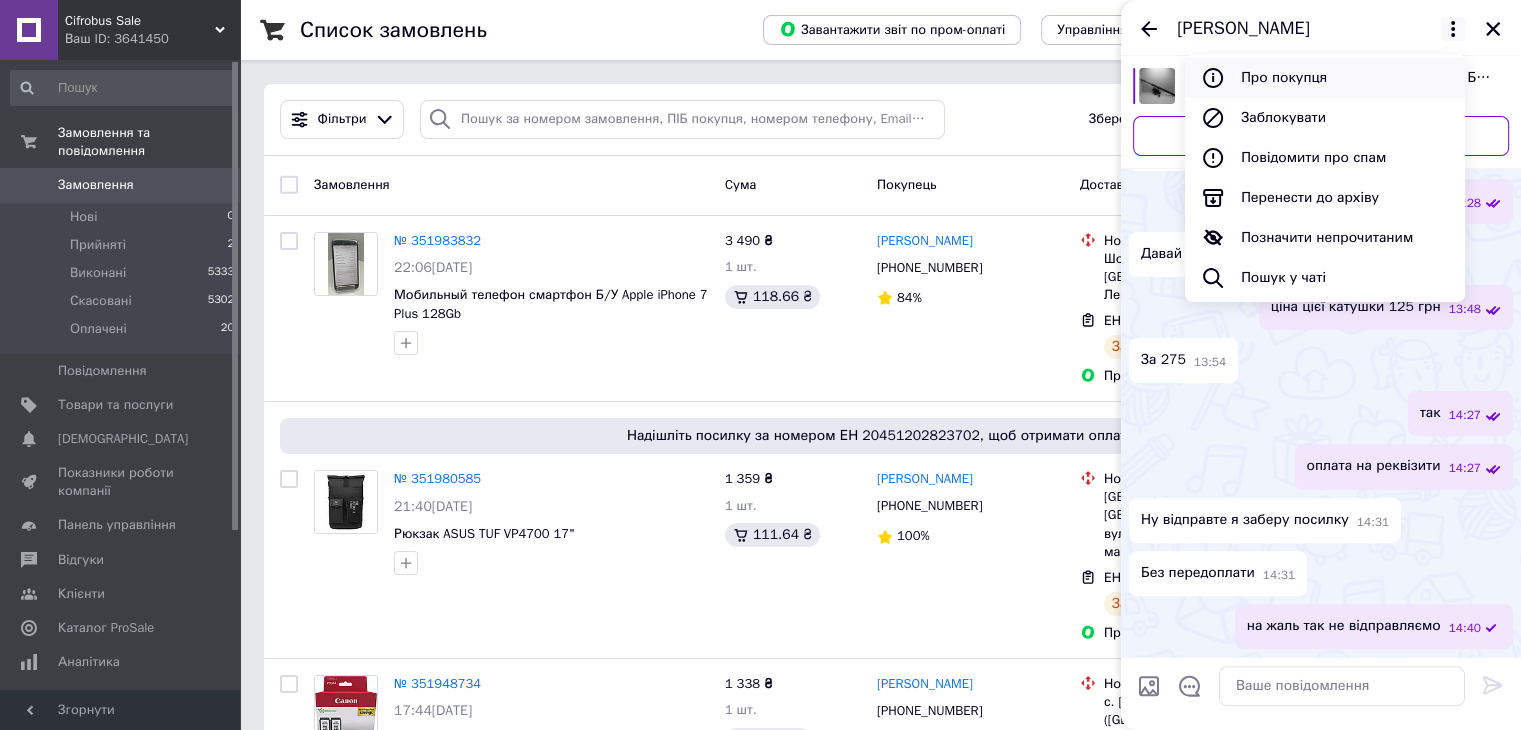 click on "Про покупця" at bounding box center (1325, 78) 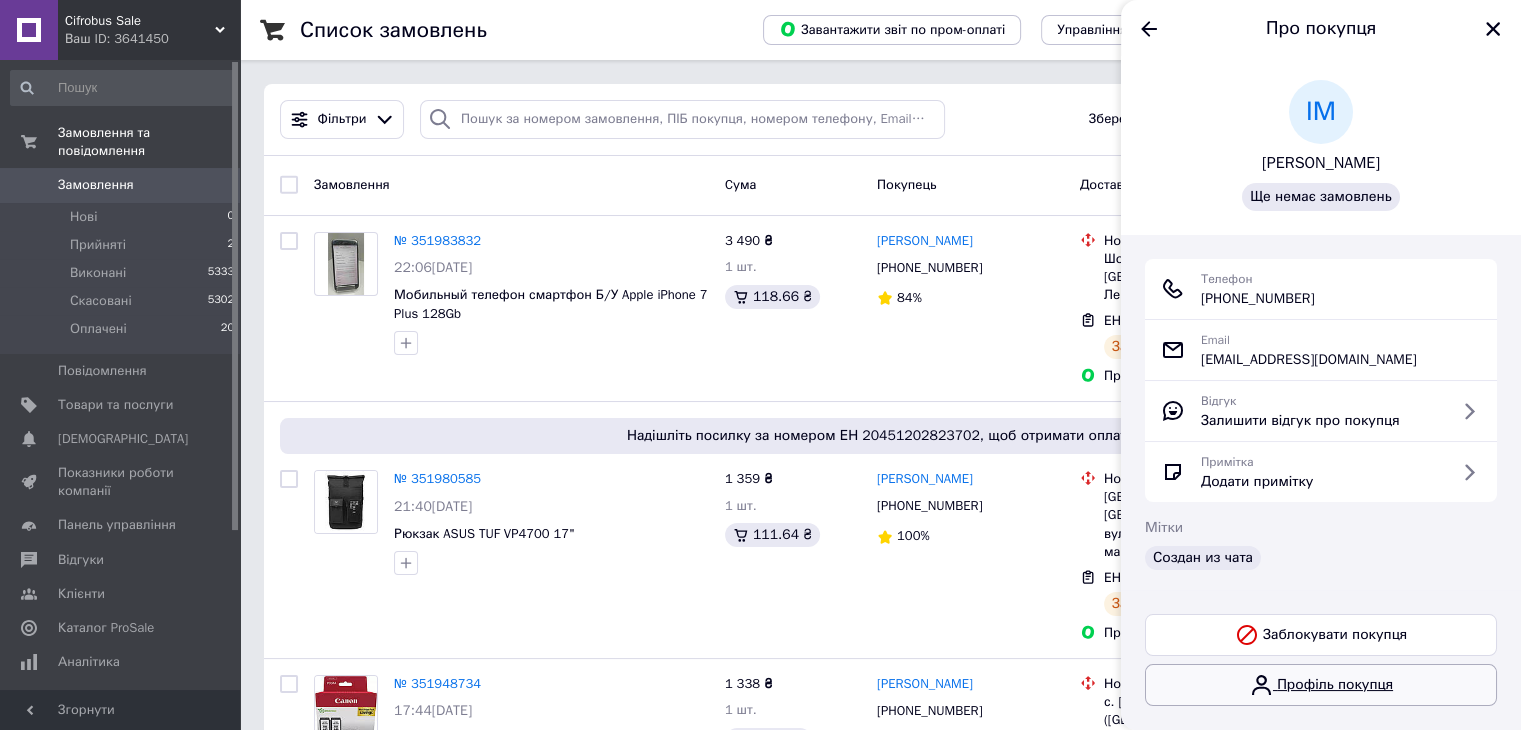 click on "Профіль покупця" at bounding box center [1321, 685] 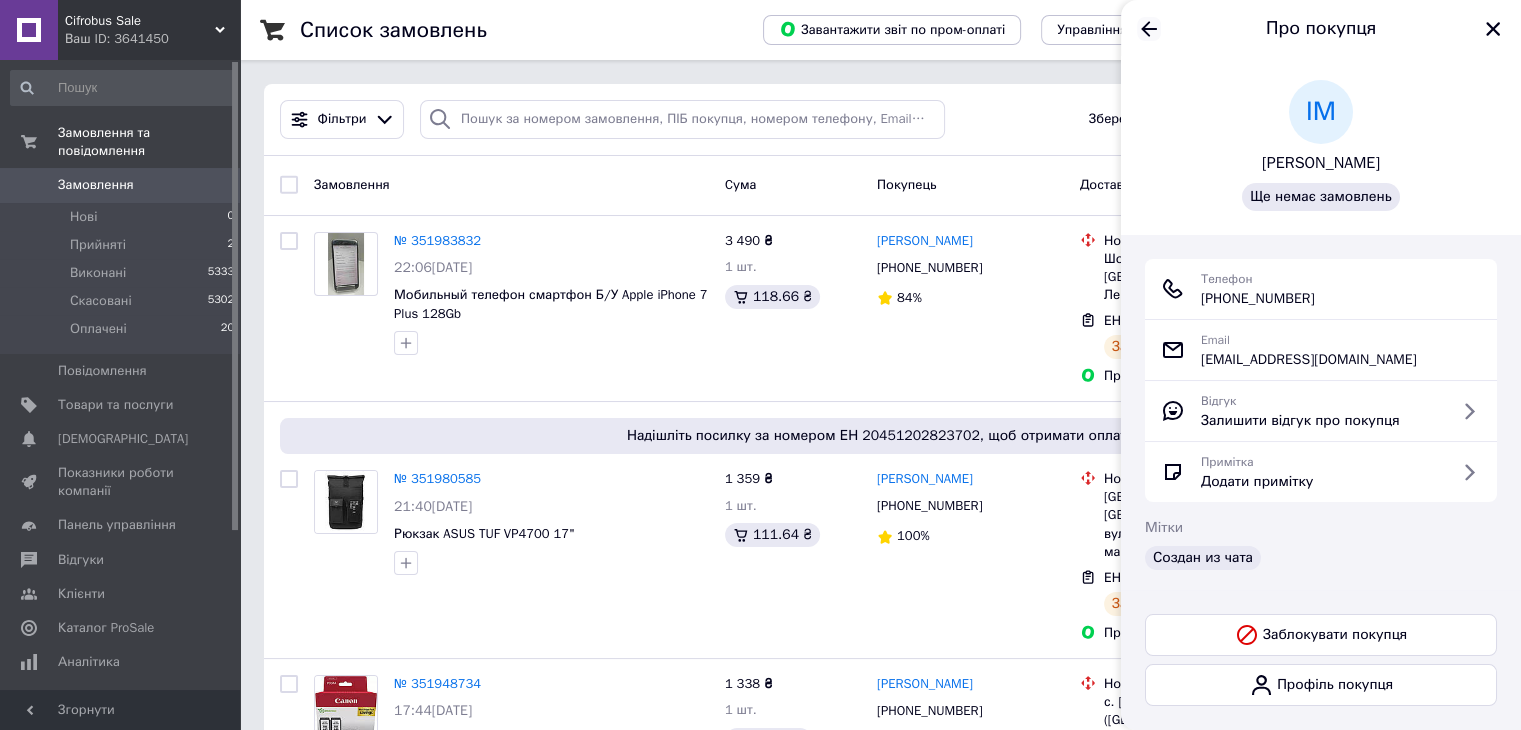 click 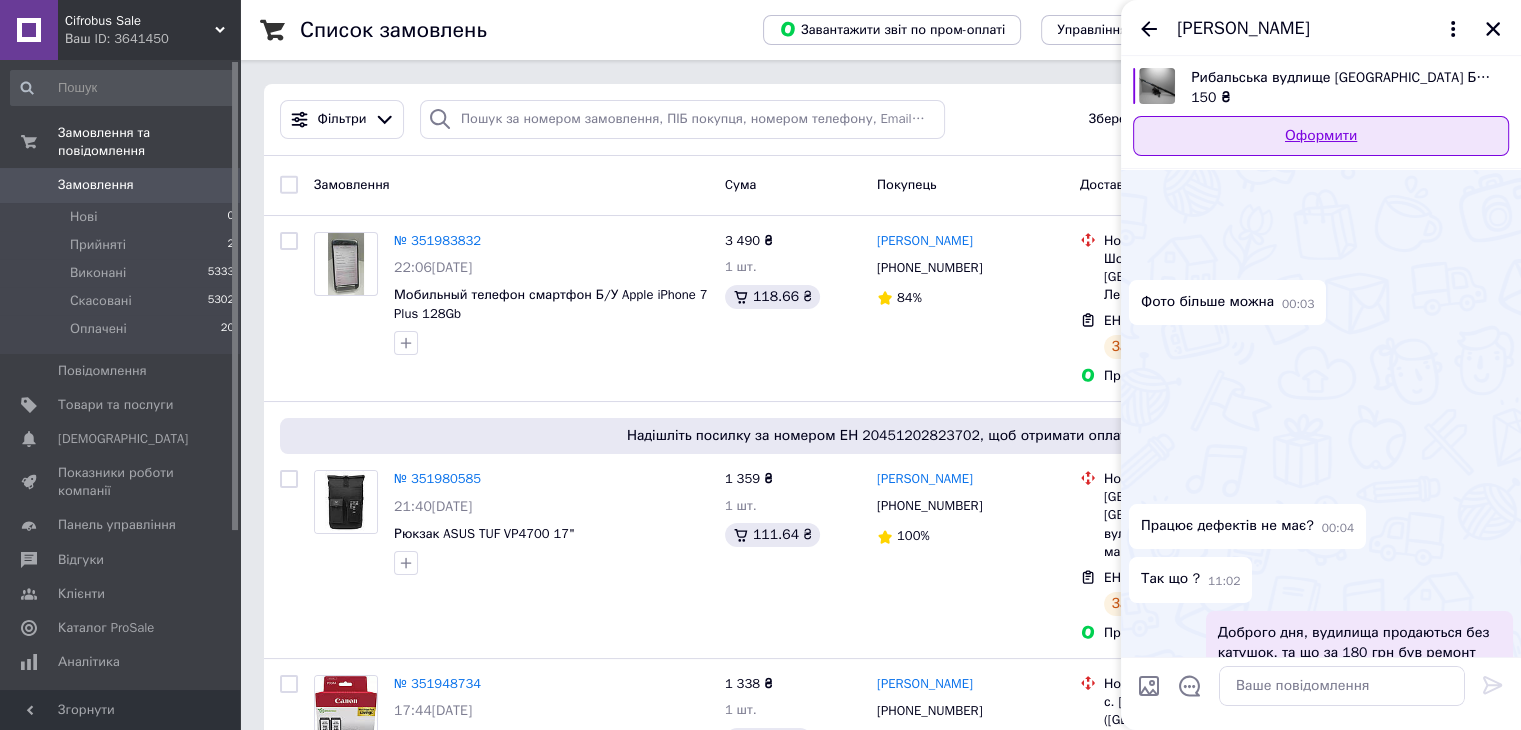 scroll, scrollTop: 704, scrollLeft: 0, axis: vertical 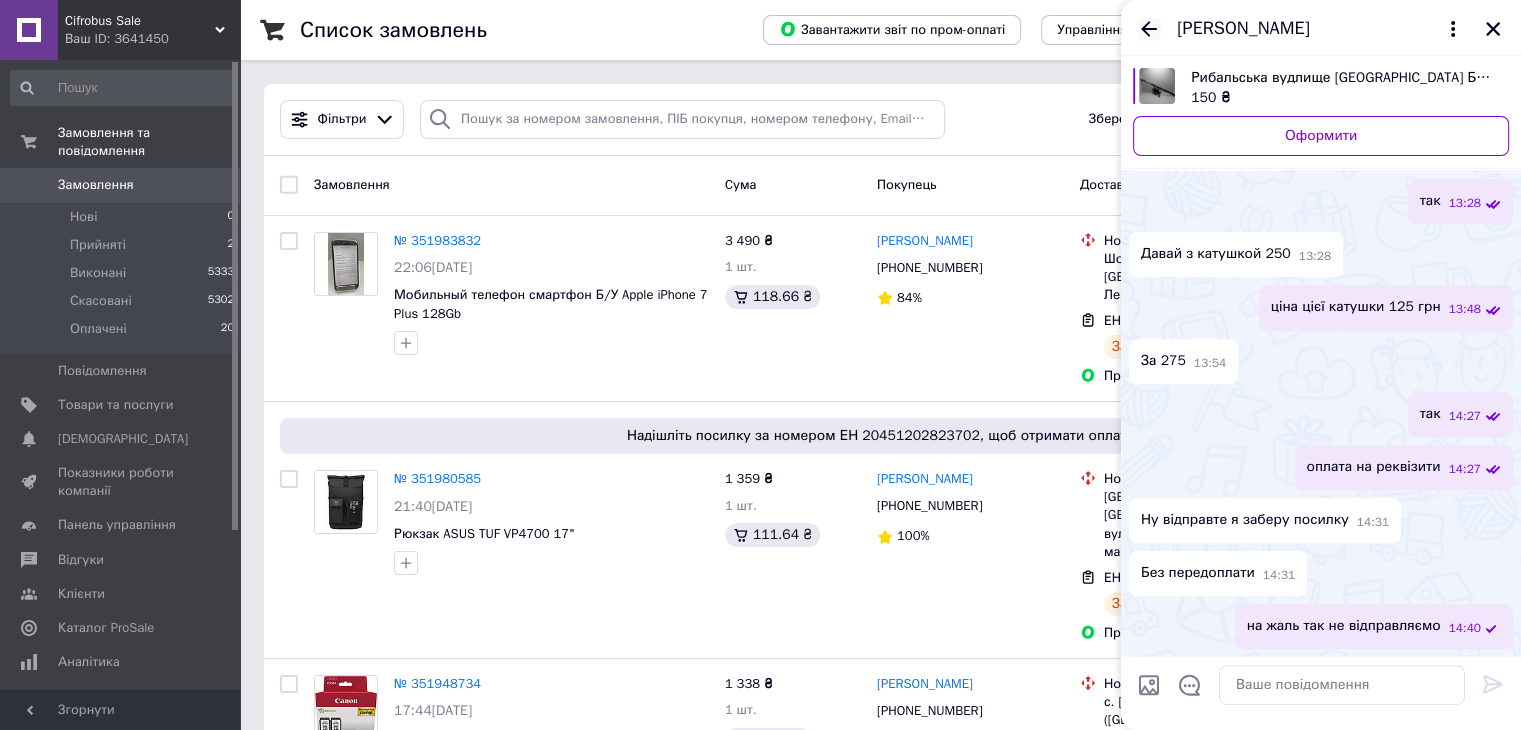 click 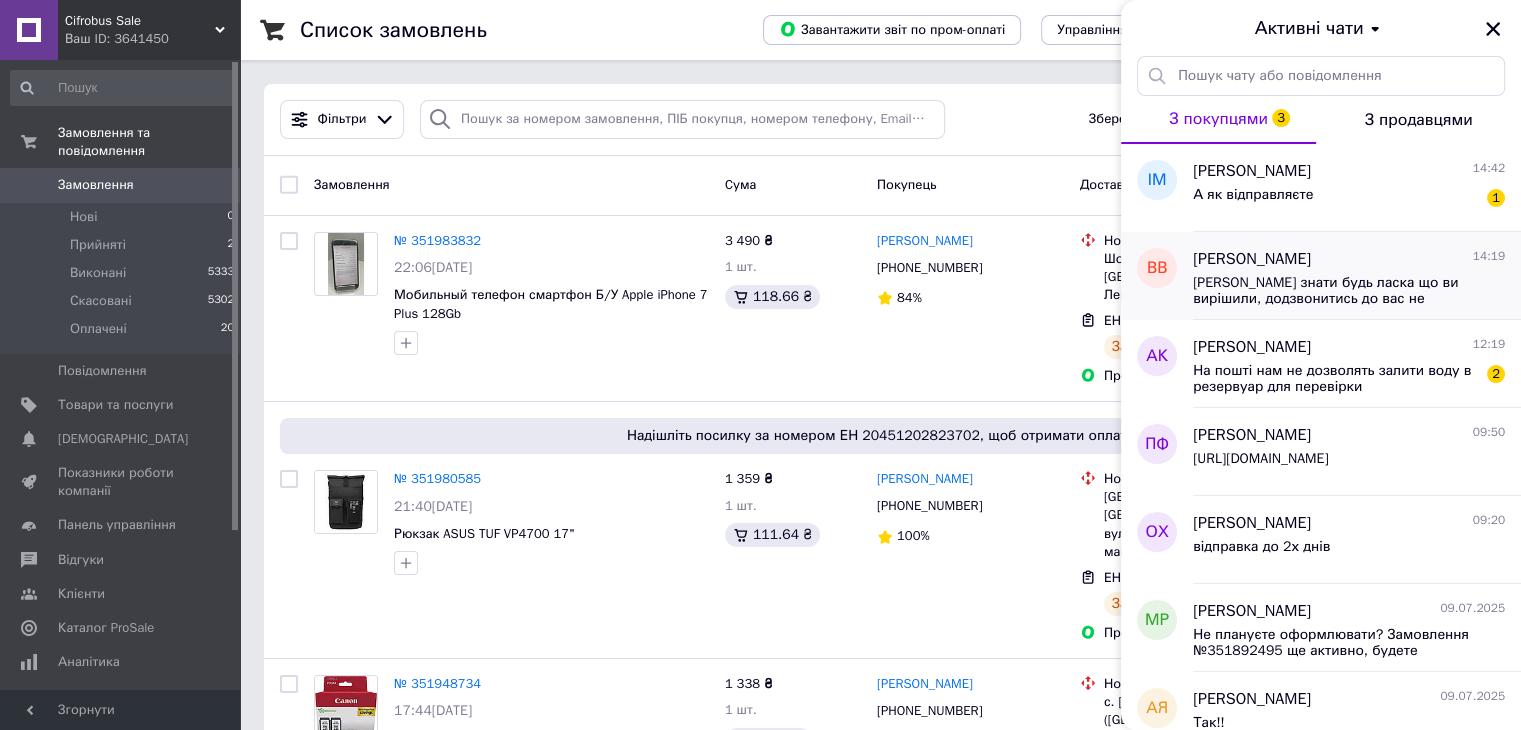 click on "Владислав Владимирович Клименко 14:19 Дайте знати будь ласка що ви вирішили, додзвонитись до вас не змогли." at bounding box center (1357, 276) 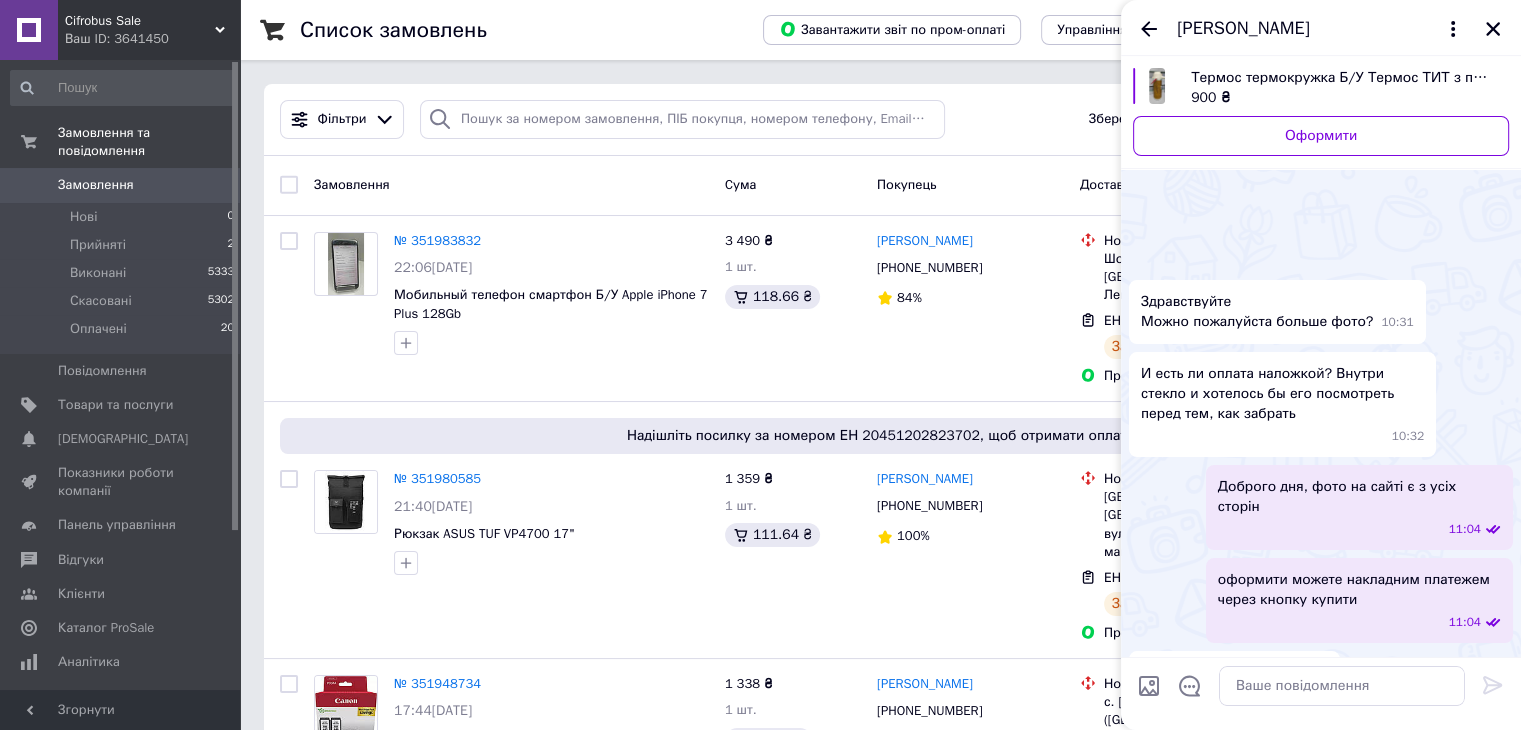 scroll, scrollTop: 2244, scrollLeft: 0, axis: vertical 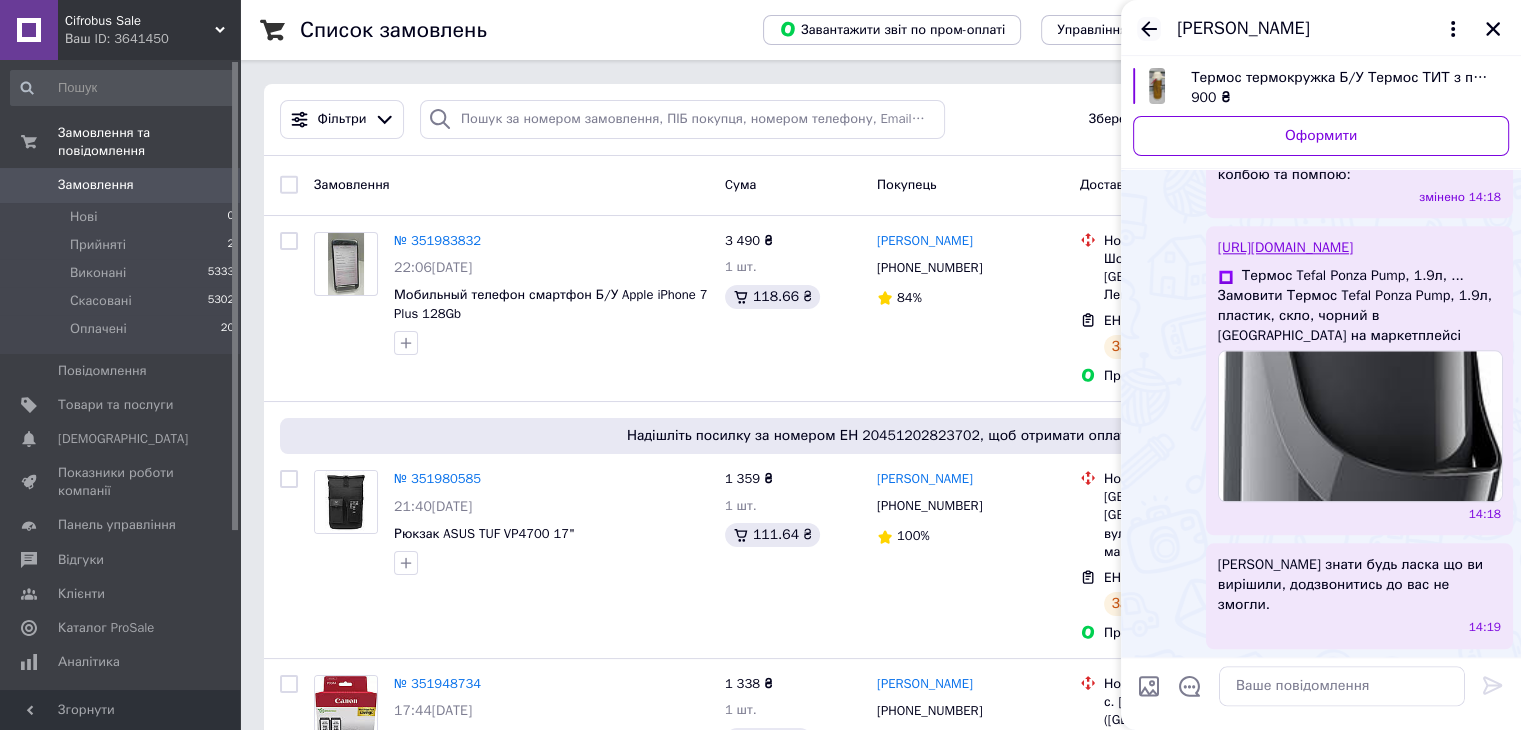 click 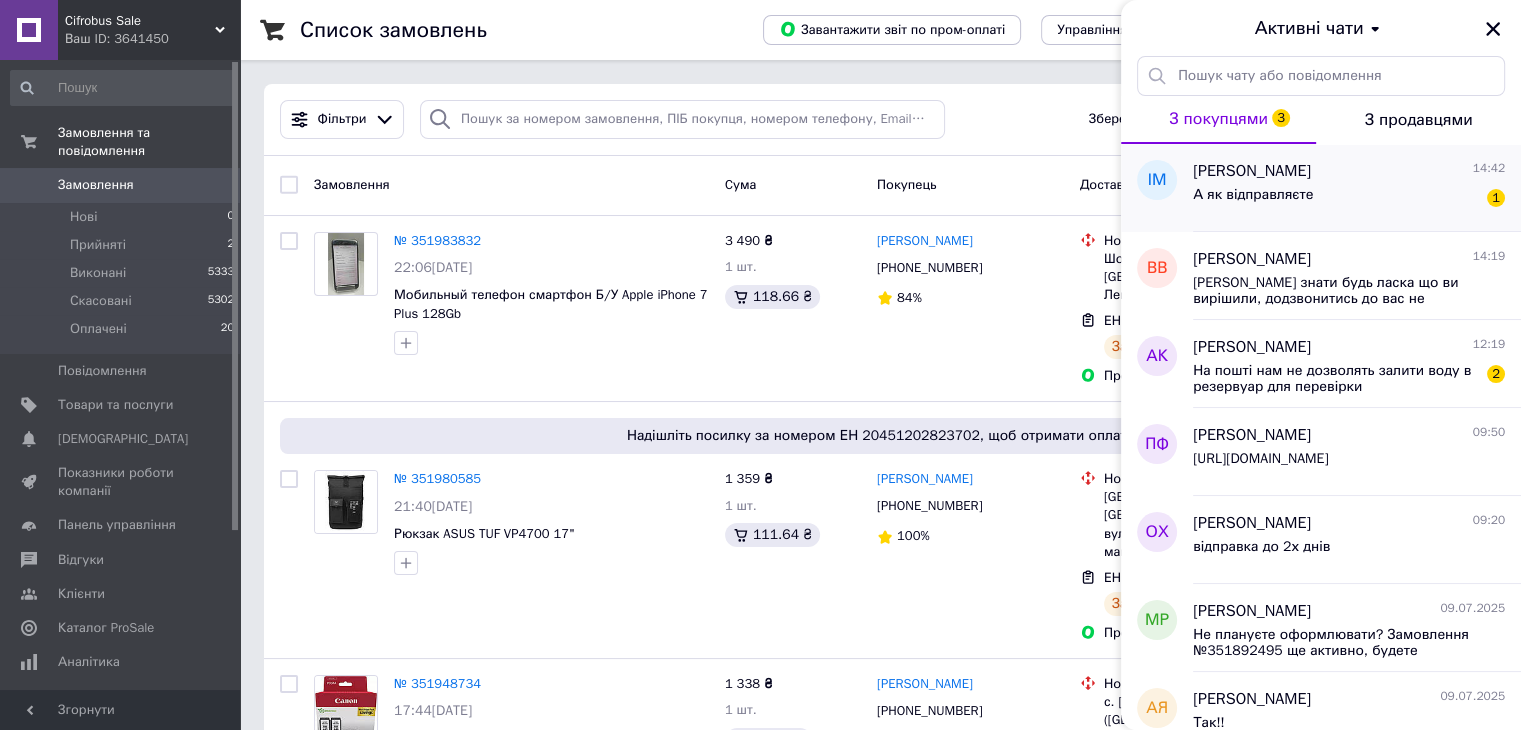 click on "А як відправляєте" at bounding box center (1253, 201) 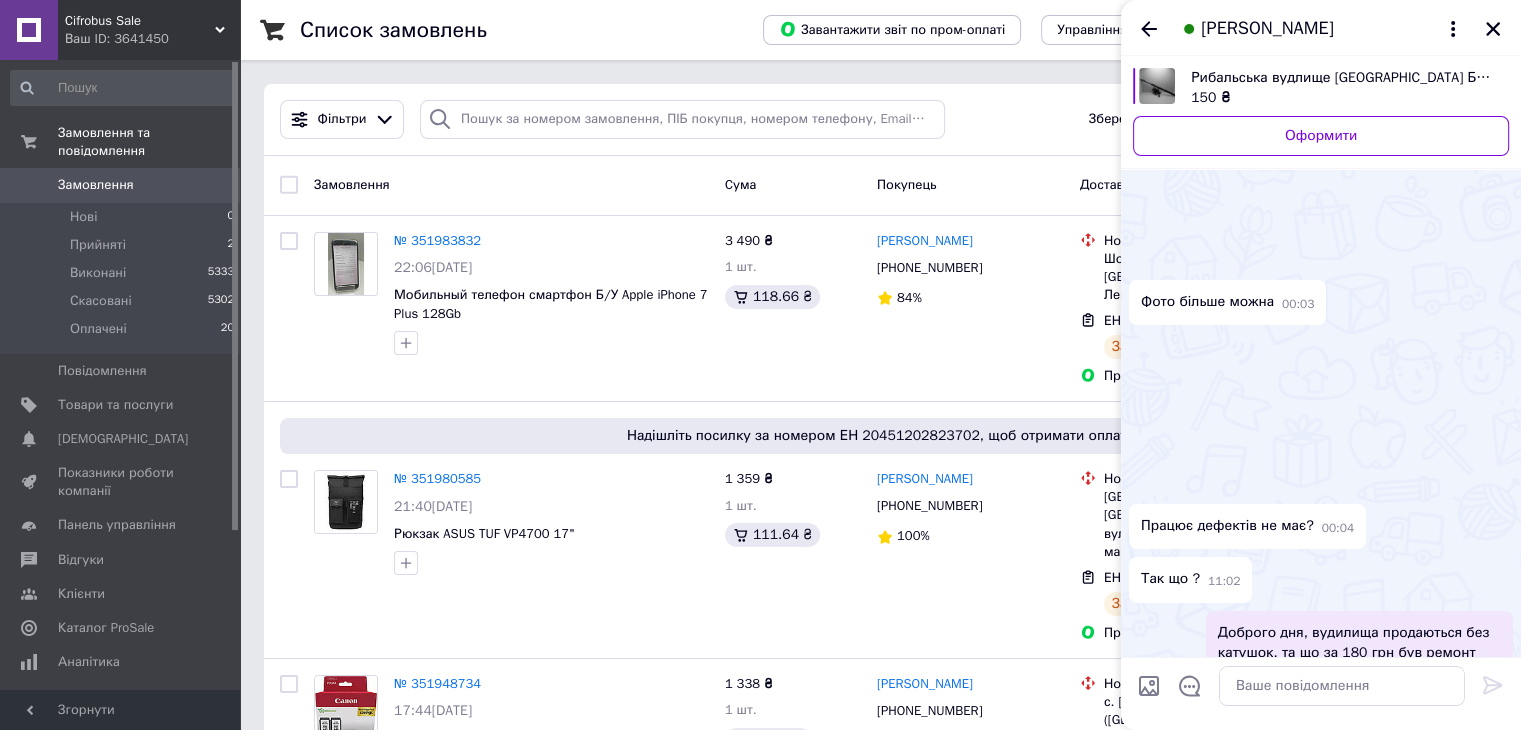 scroll, scrollTop: 794, scrollLeft: 0, axis: vertical 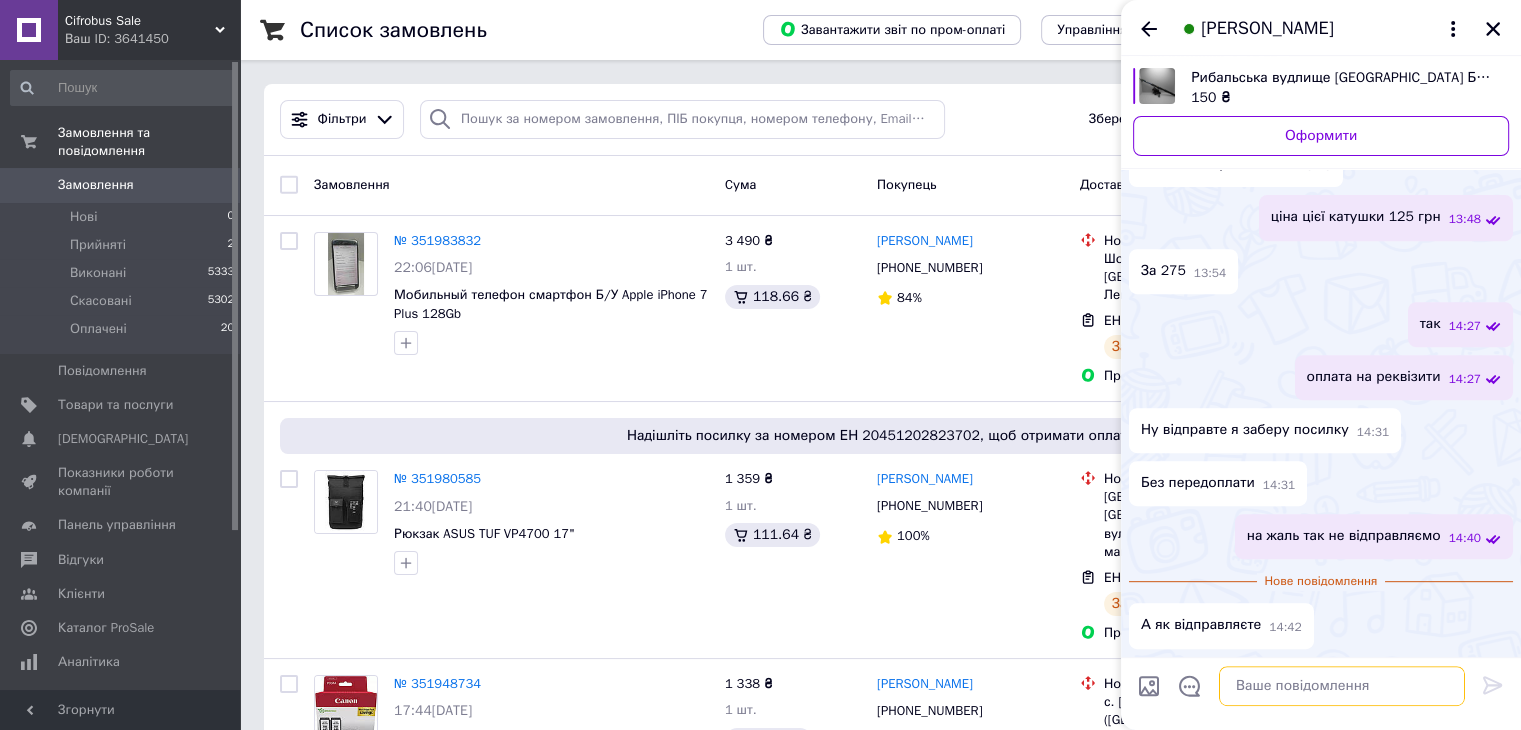 click at bounding box center [1342, 686] 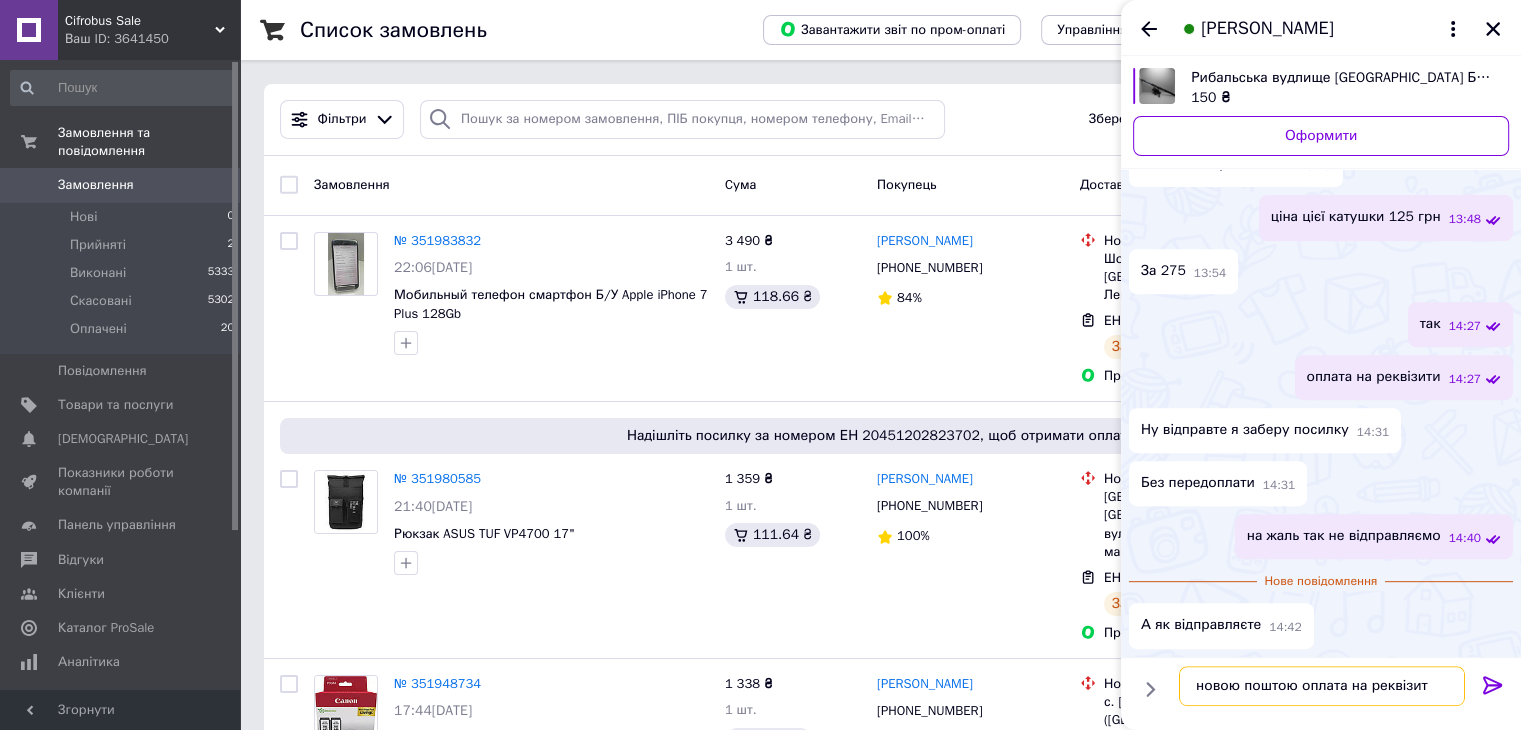 type on "новою поштою оплата на реквізити" 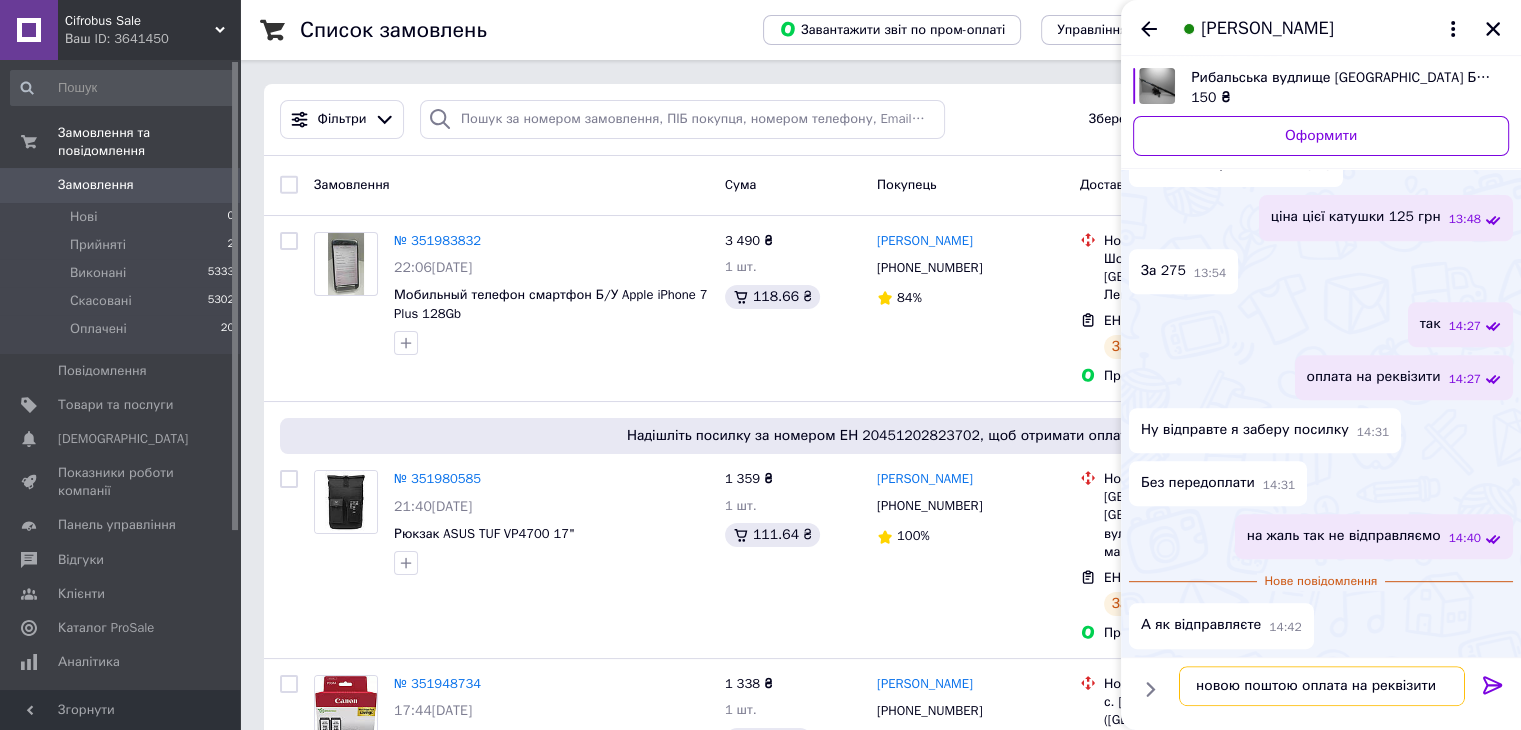type 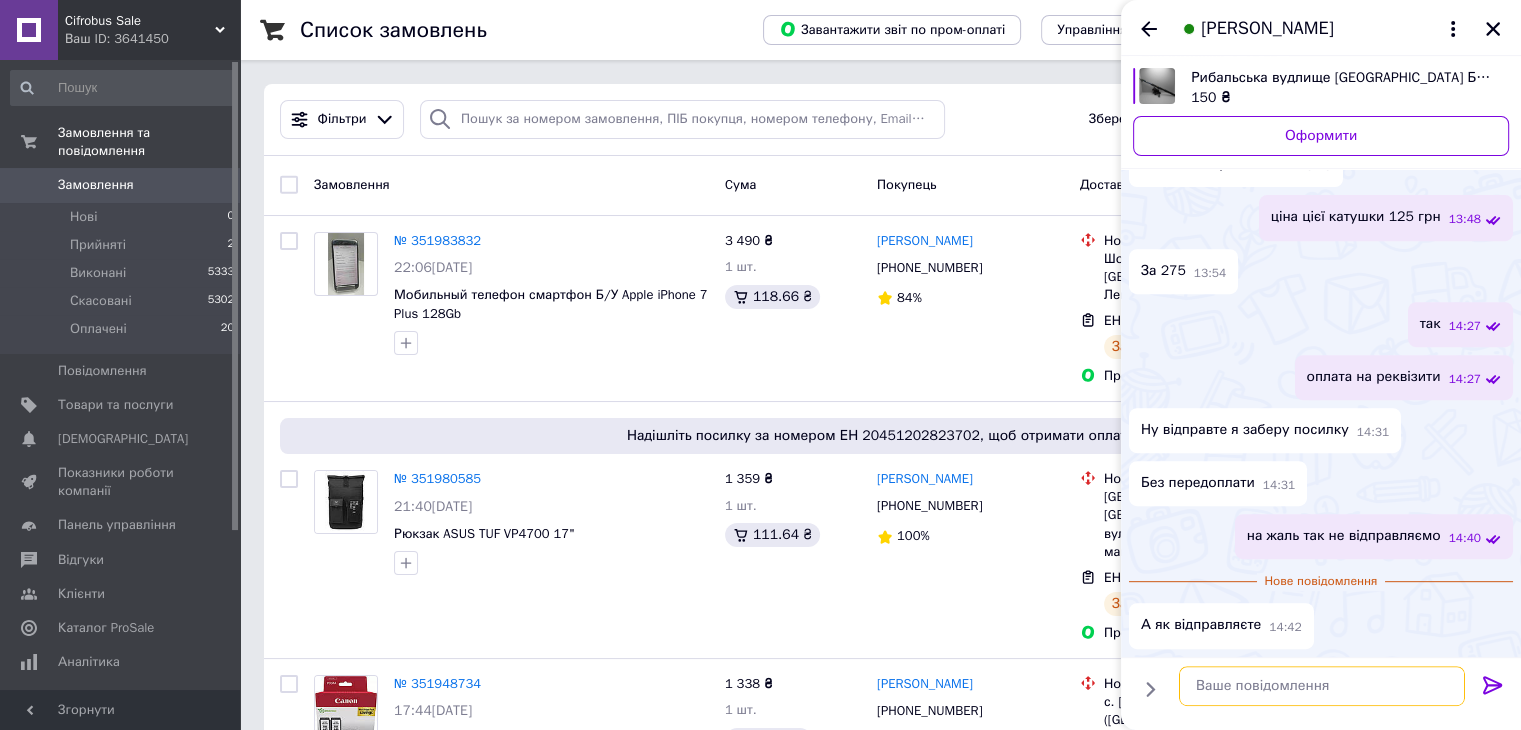 scroll, scrollTop: 728, scrollLeft: 0, axis: vertical 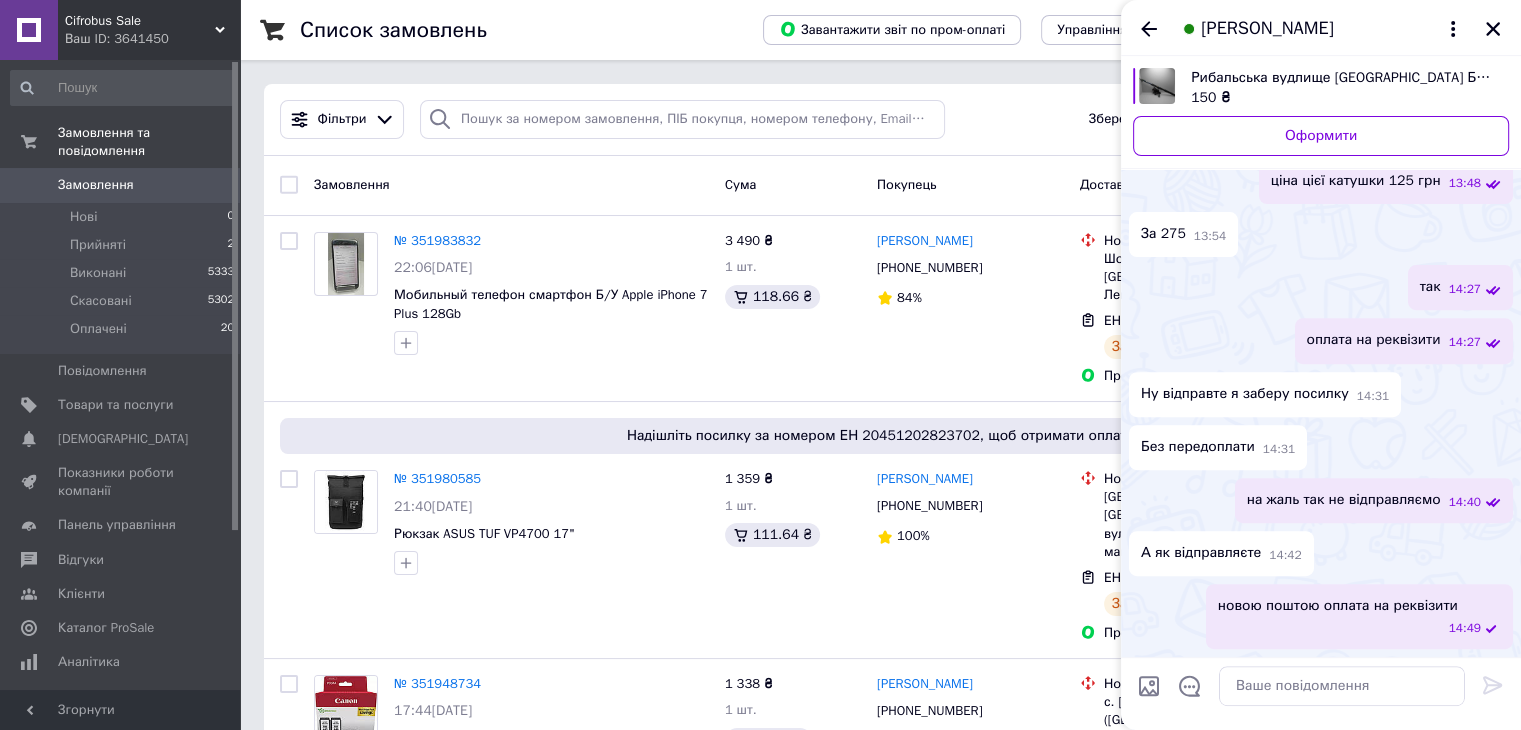drag, startPoint x: 1148, startPoint y: 24, endPoint x: 1160, endPoint y: 53, distance: 31.38471 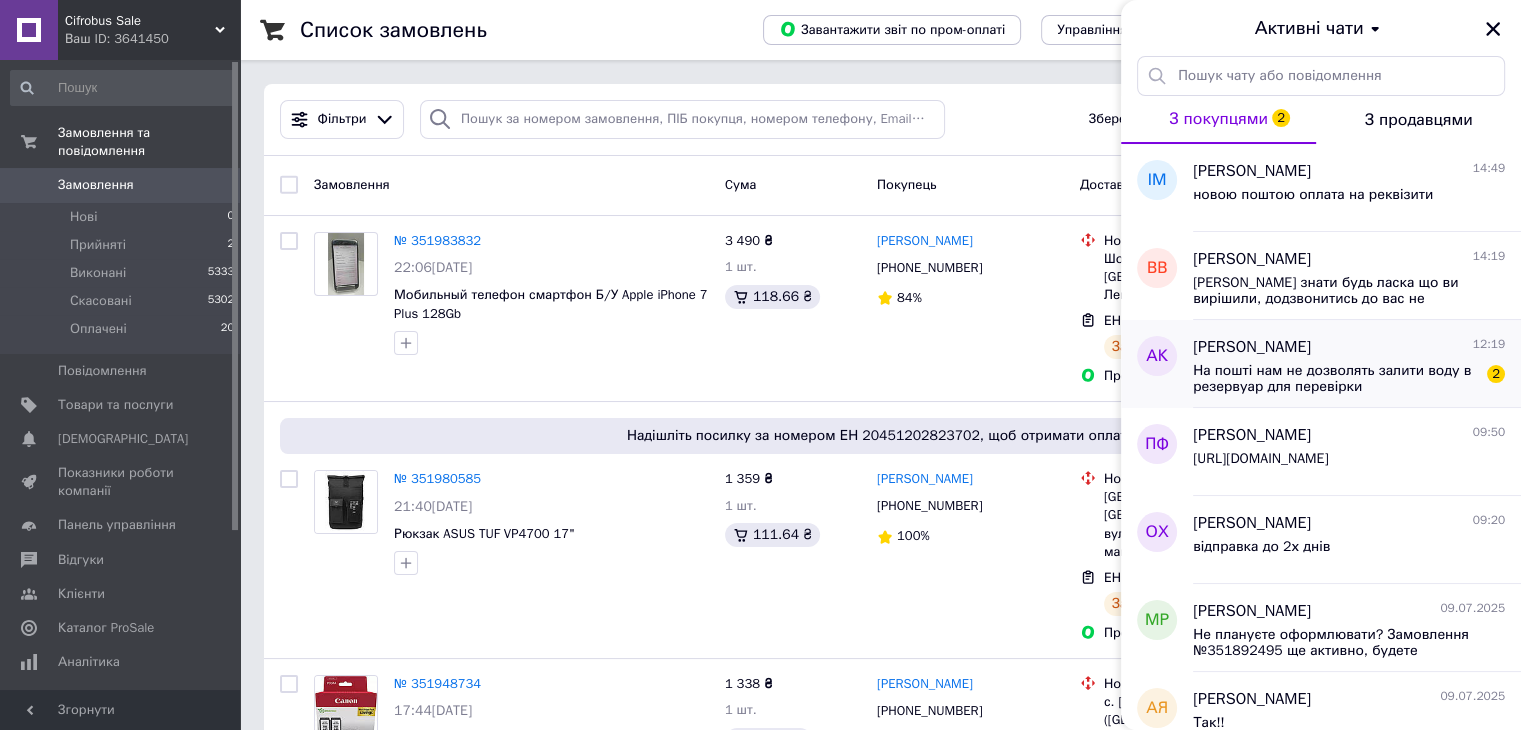 click on "На пошті нам не дозволять залити воду в резервуар для перевірки" at bounding box center [1335, 379] 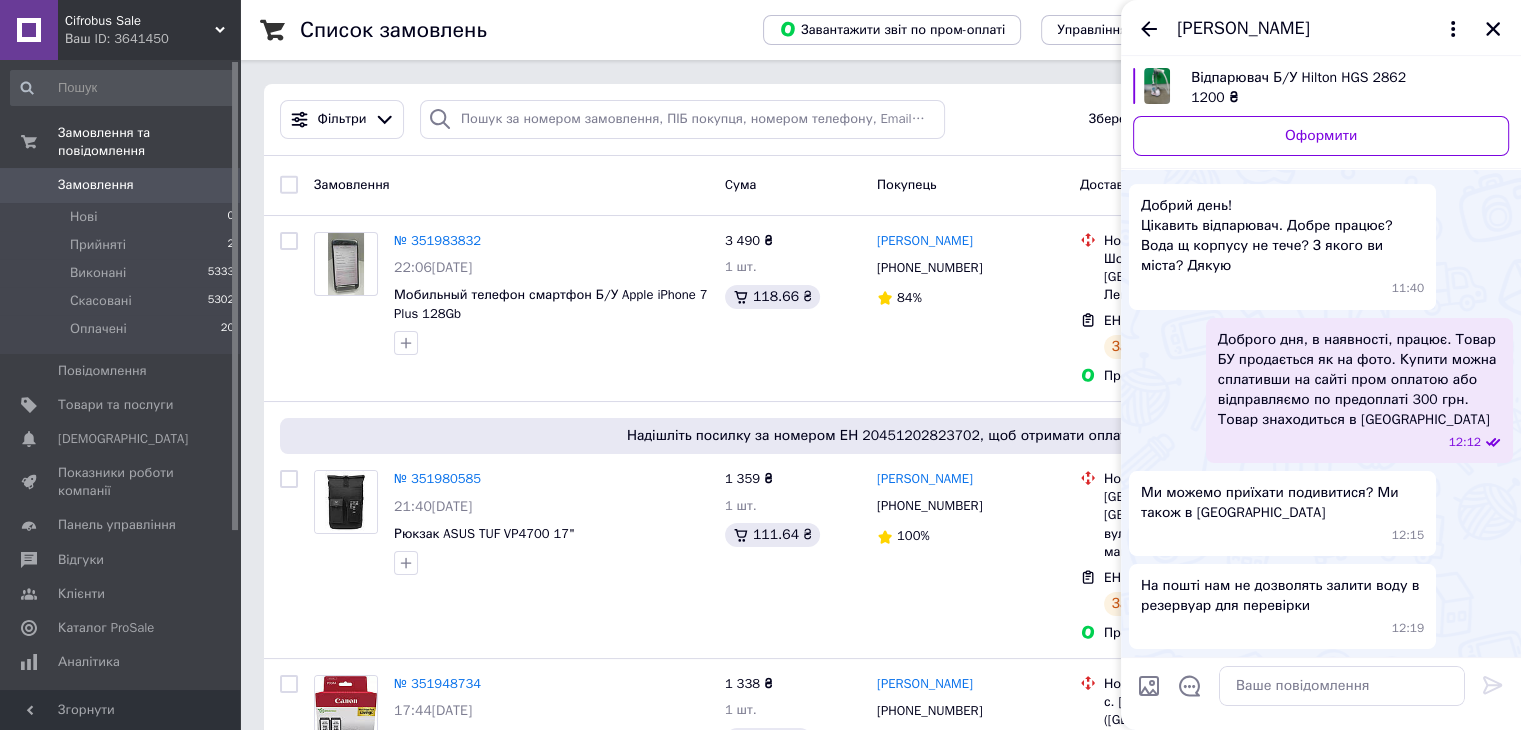 scroll, scrollTop: 44, scrollLeft: 0, axis: vertical 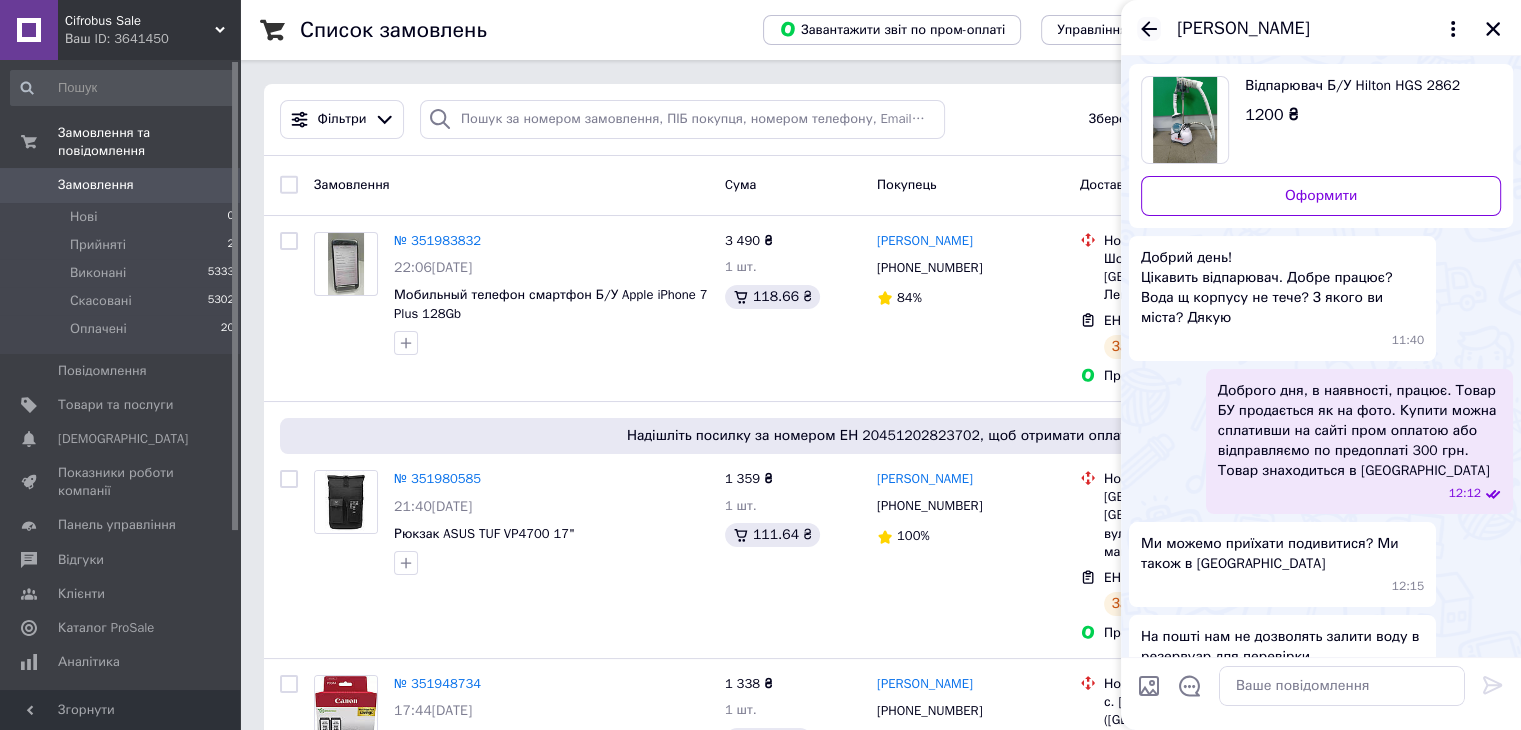 click 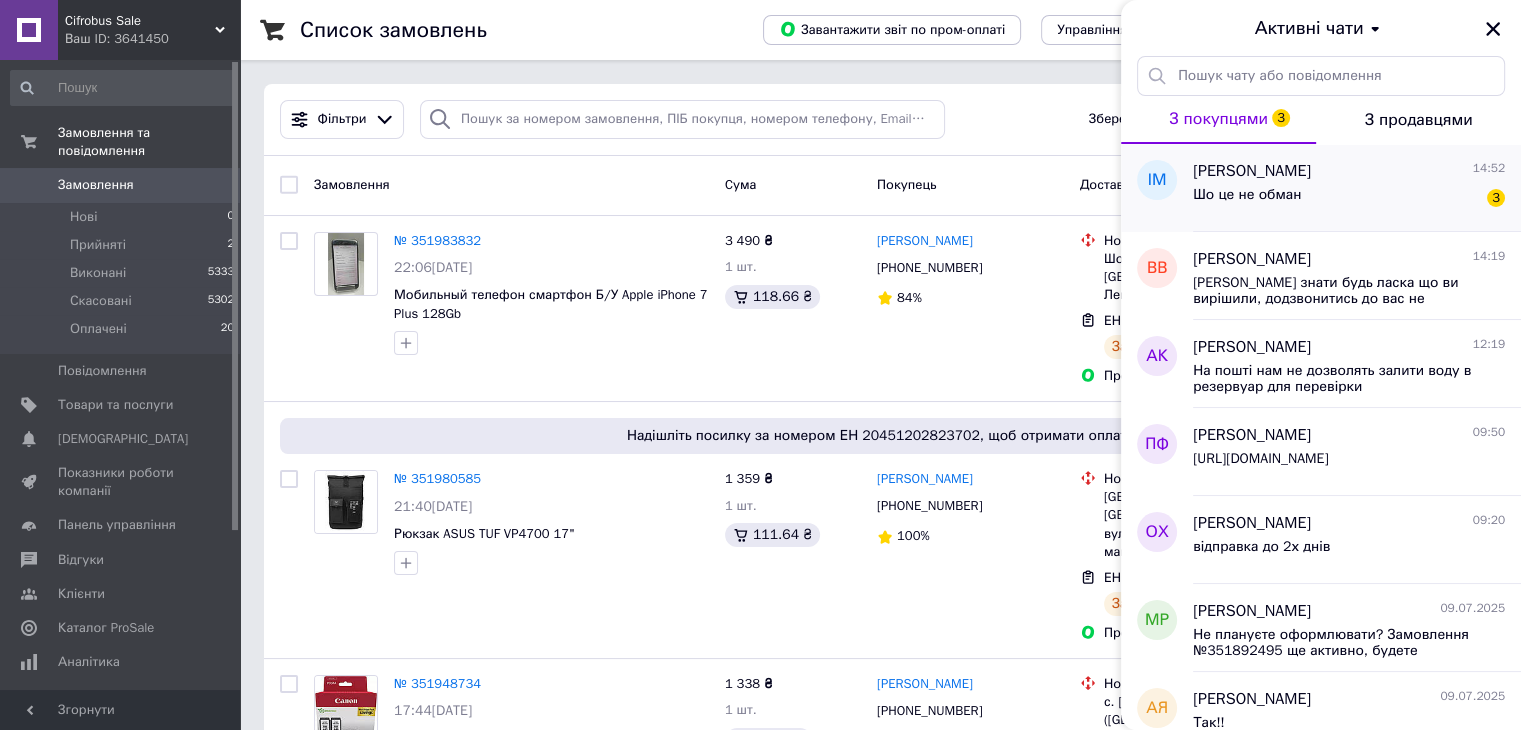 click on "Шо це не обман" at bounding box center [1247, 195] 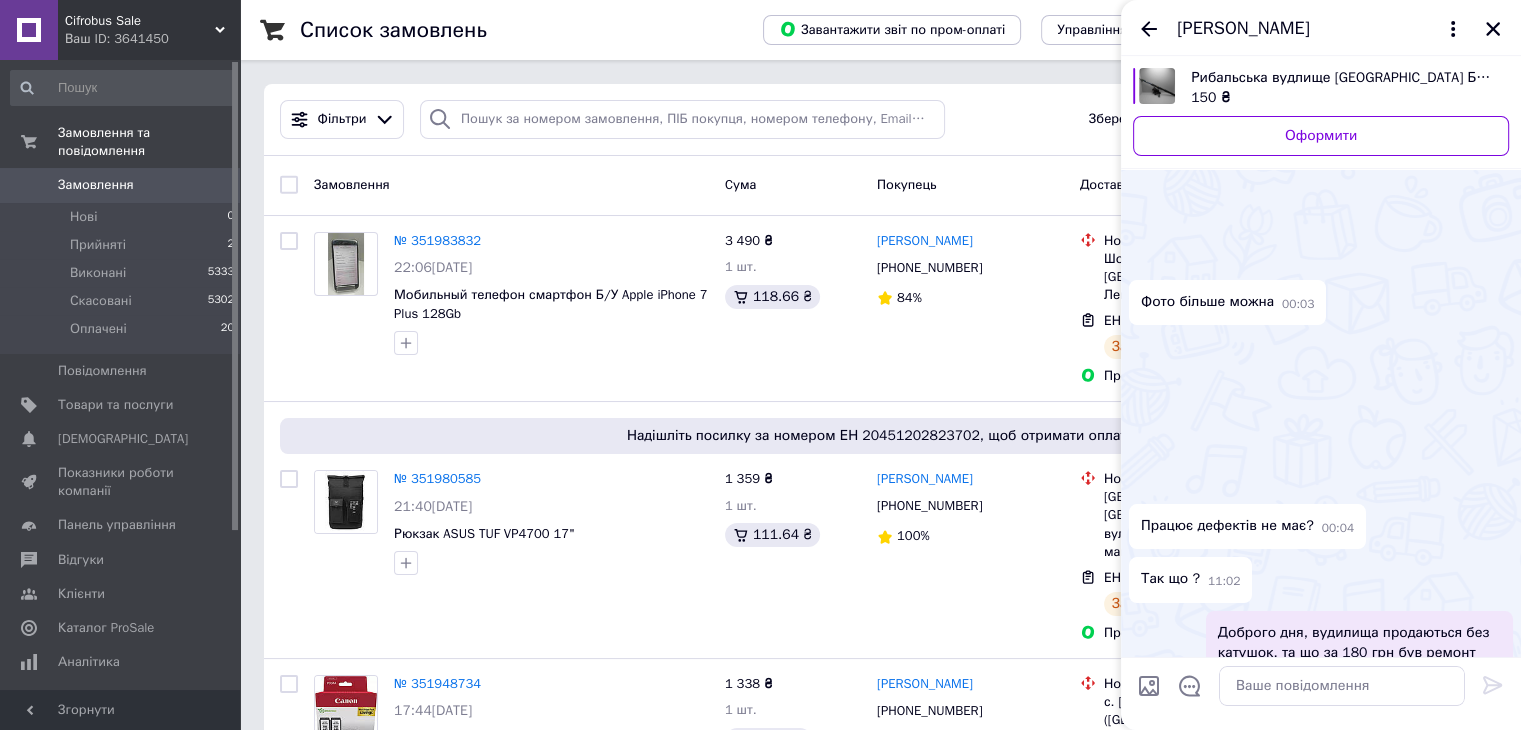 scroll, scrollTop: 1027, scrollLeft: 0, axis: vertical 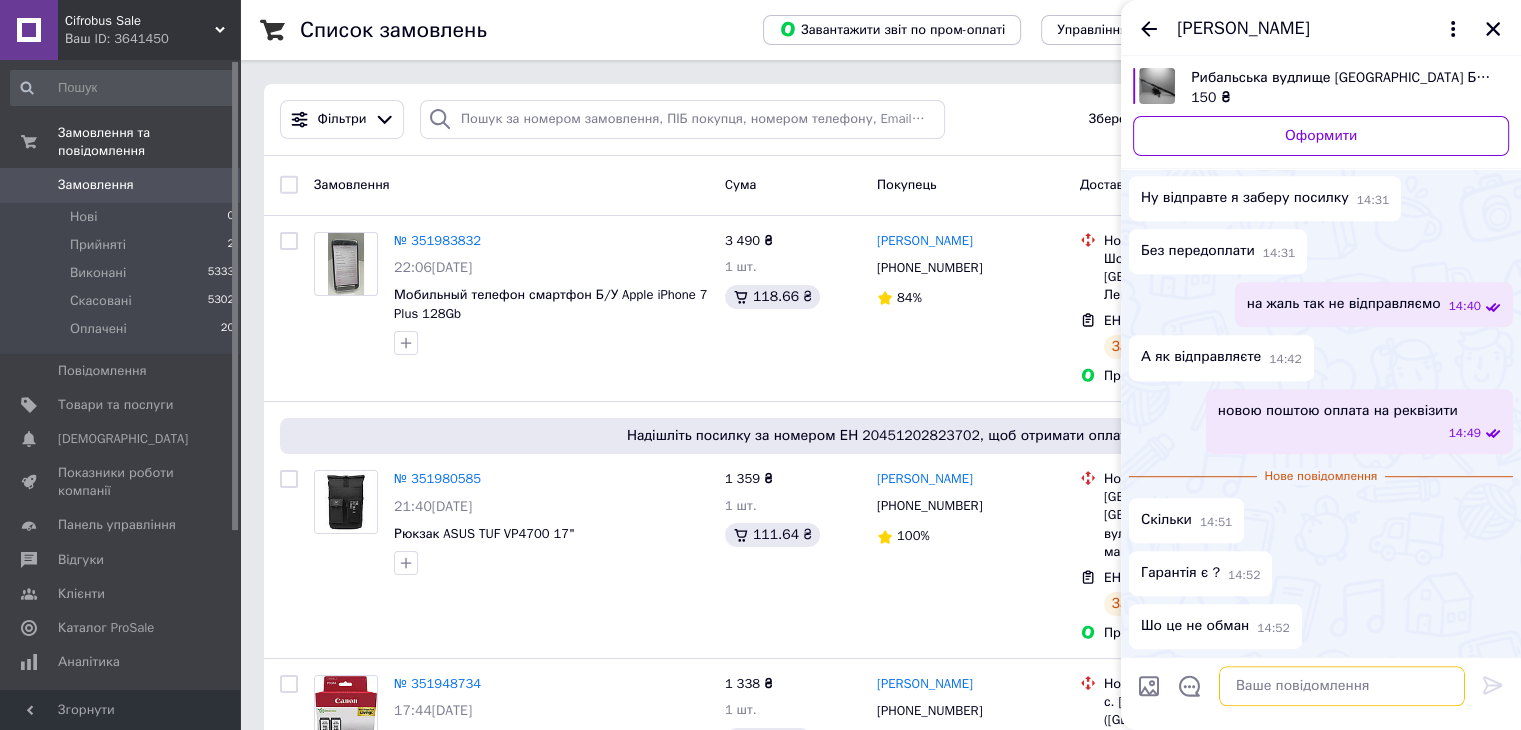 click at bounding box center [1342, 686] 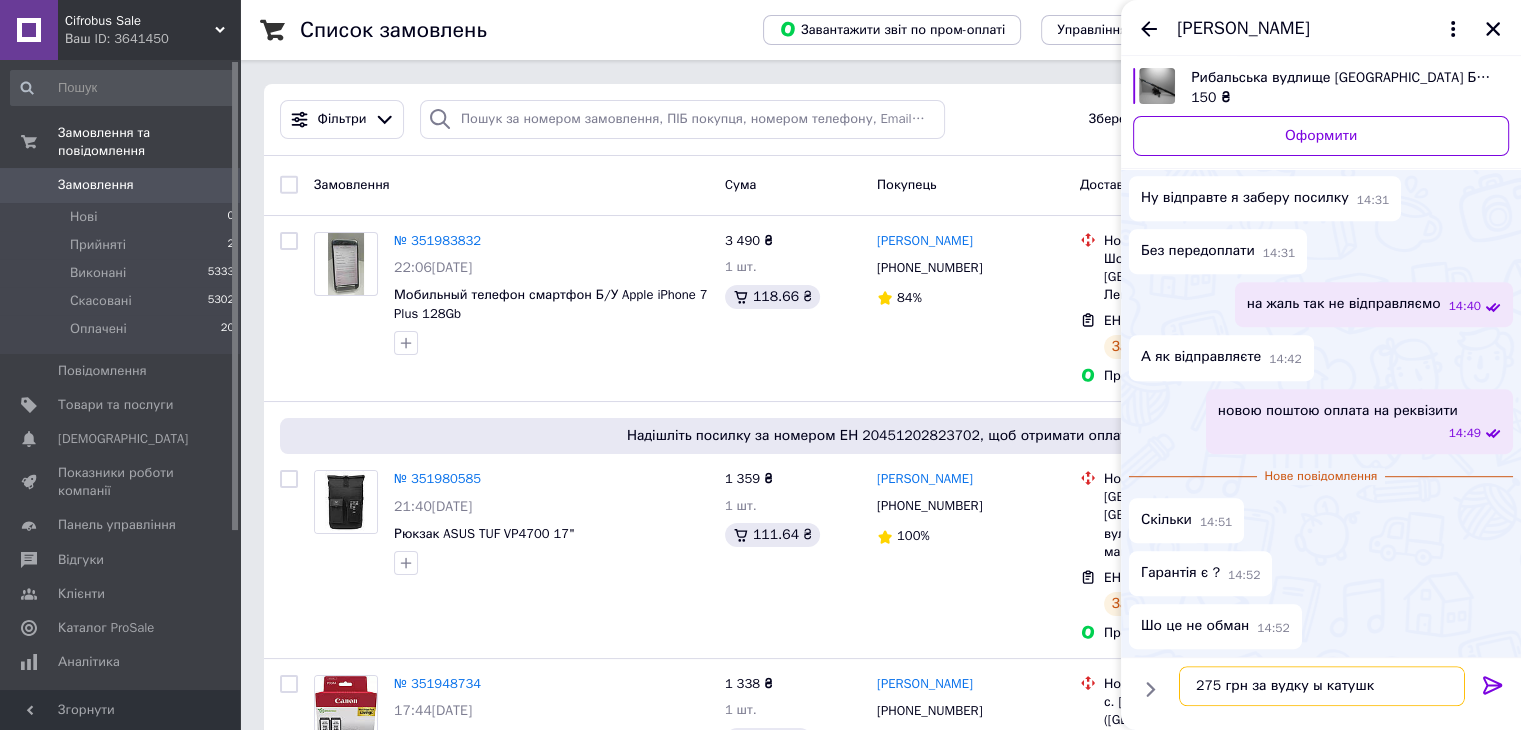 type on "275 грн за вудку ы катушку" 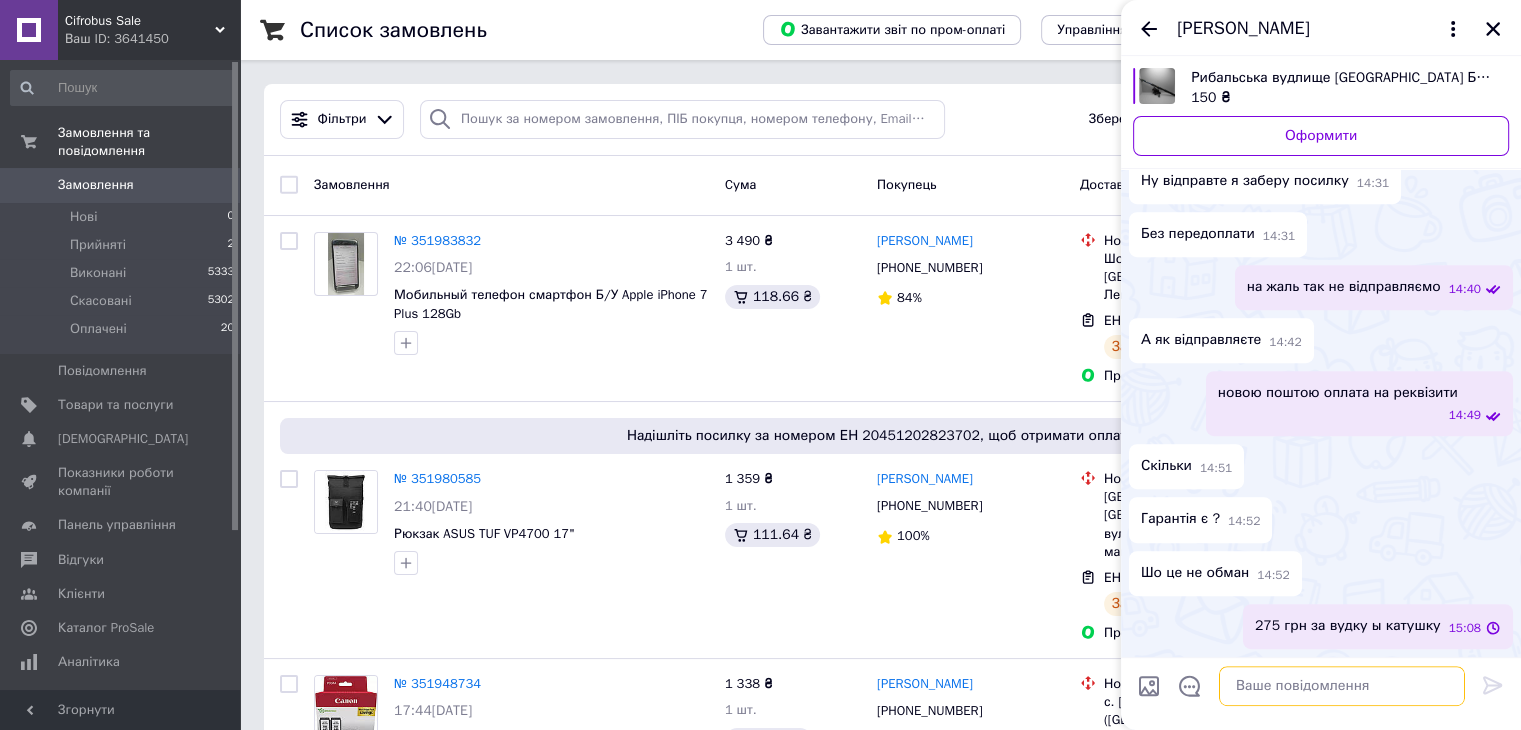 scroll, scrollTop: 941, scrollLeft: 0, axis: vertical 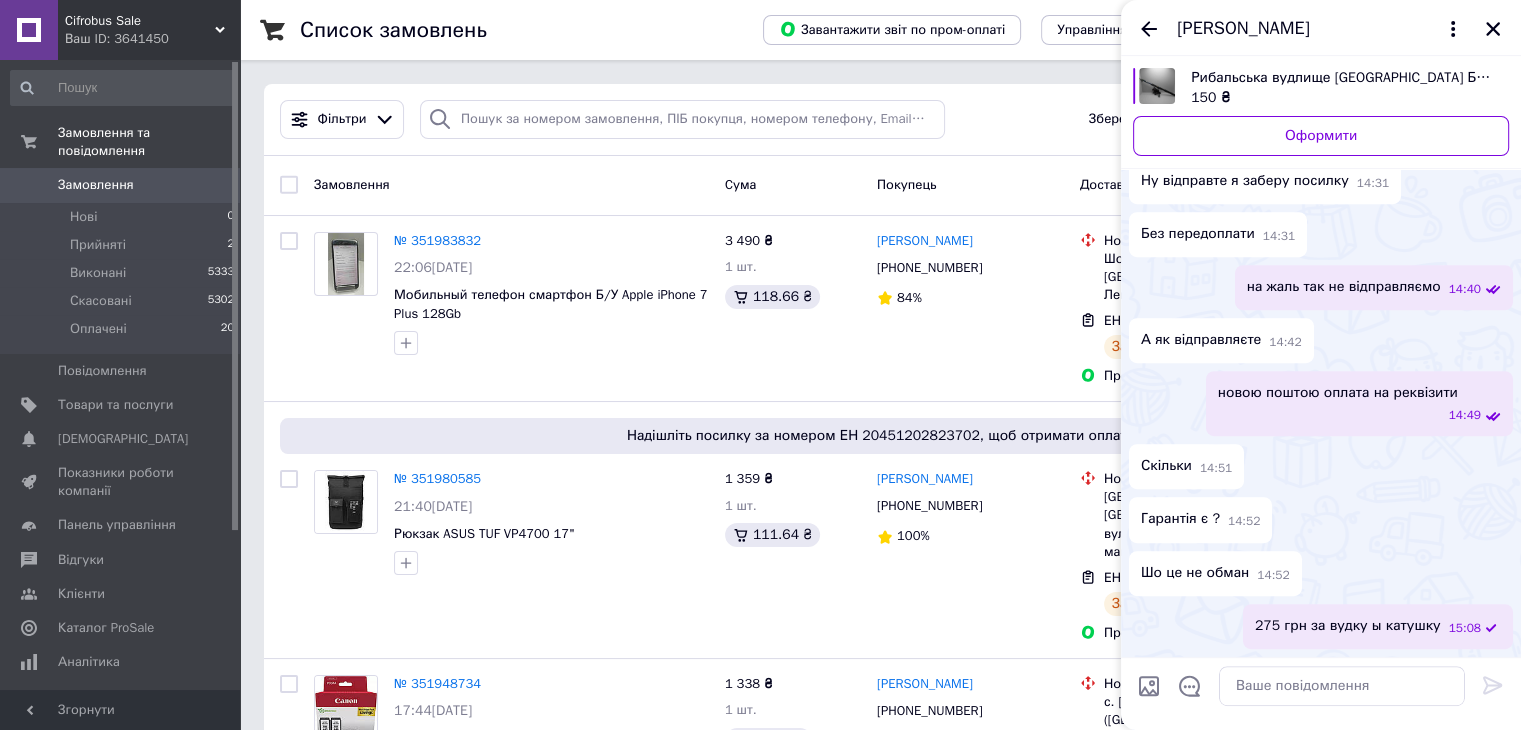 click on "275 грн за вудку ы катушку" at bounding box center (1348, 626) 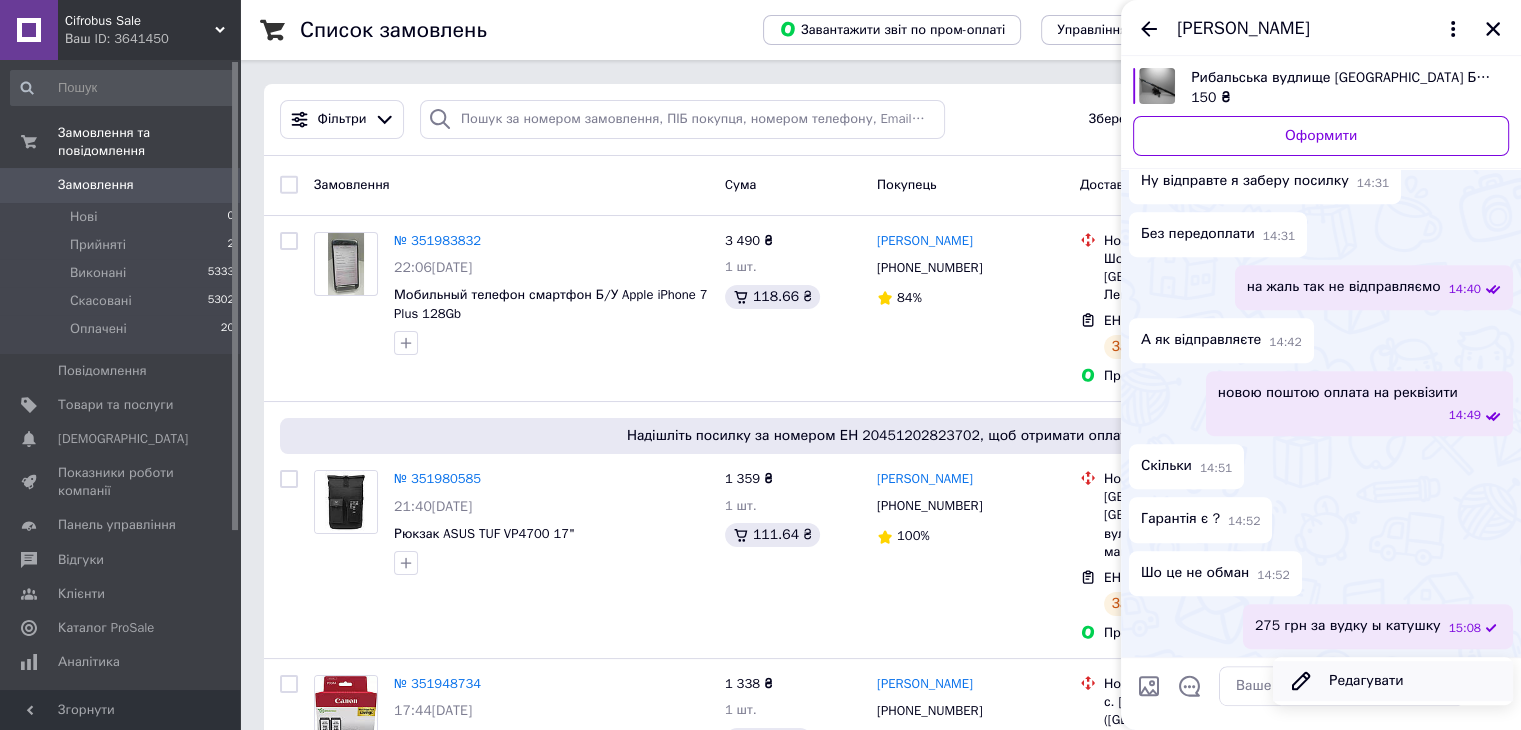 click on "Редагувати" at bounding box center (1393, 681) 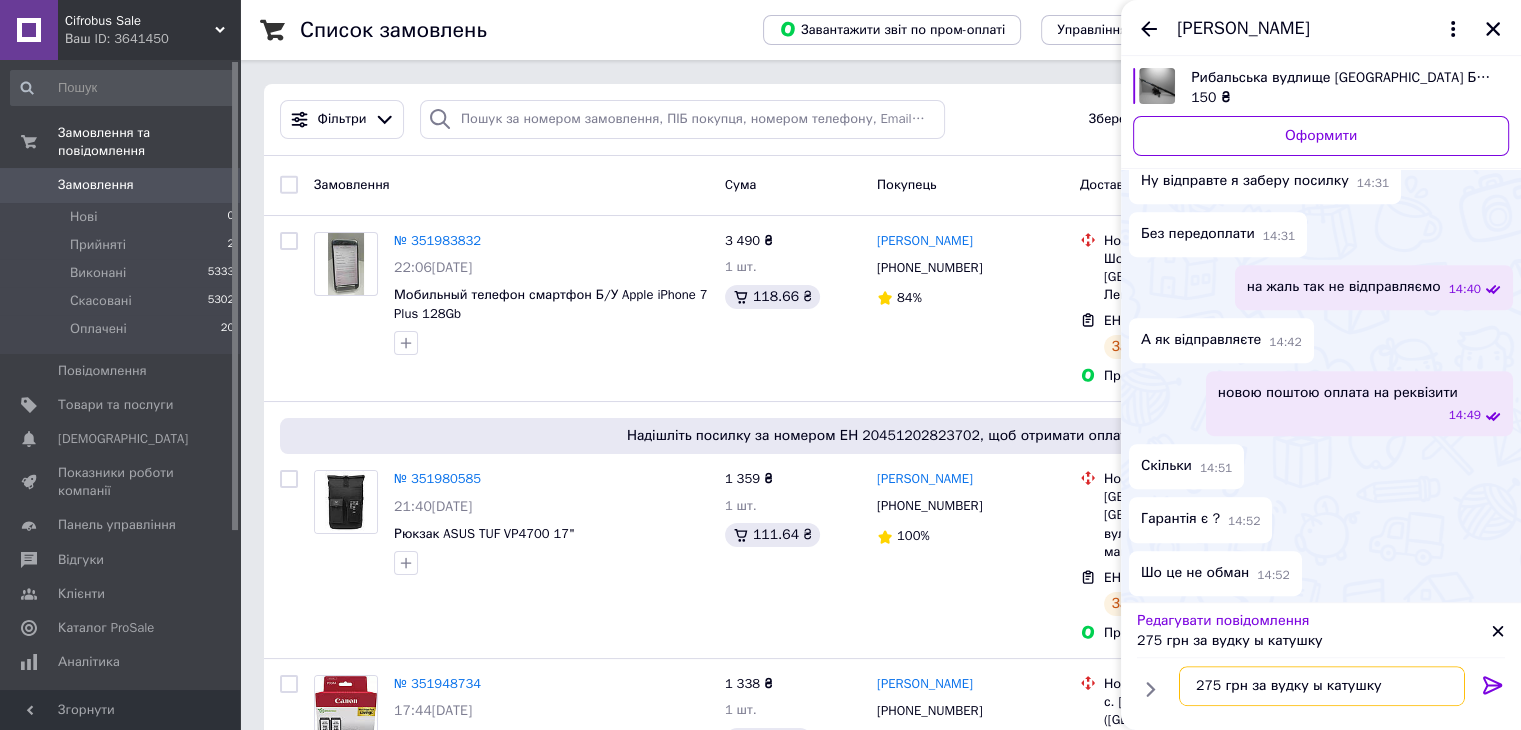 click on "275 грн за вудку ы катушку" at bounding box center (1322, 686) 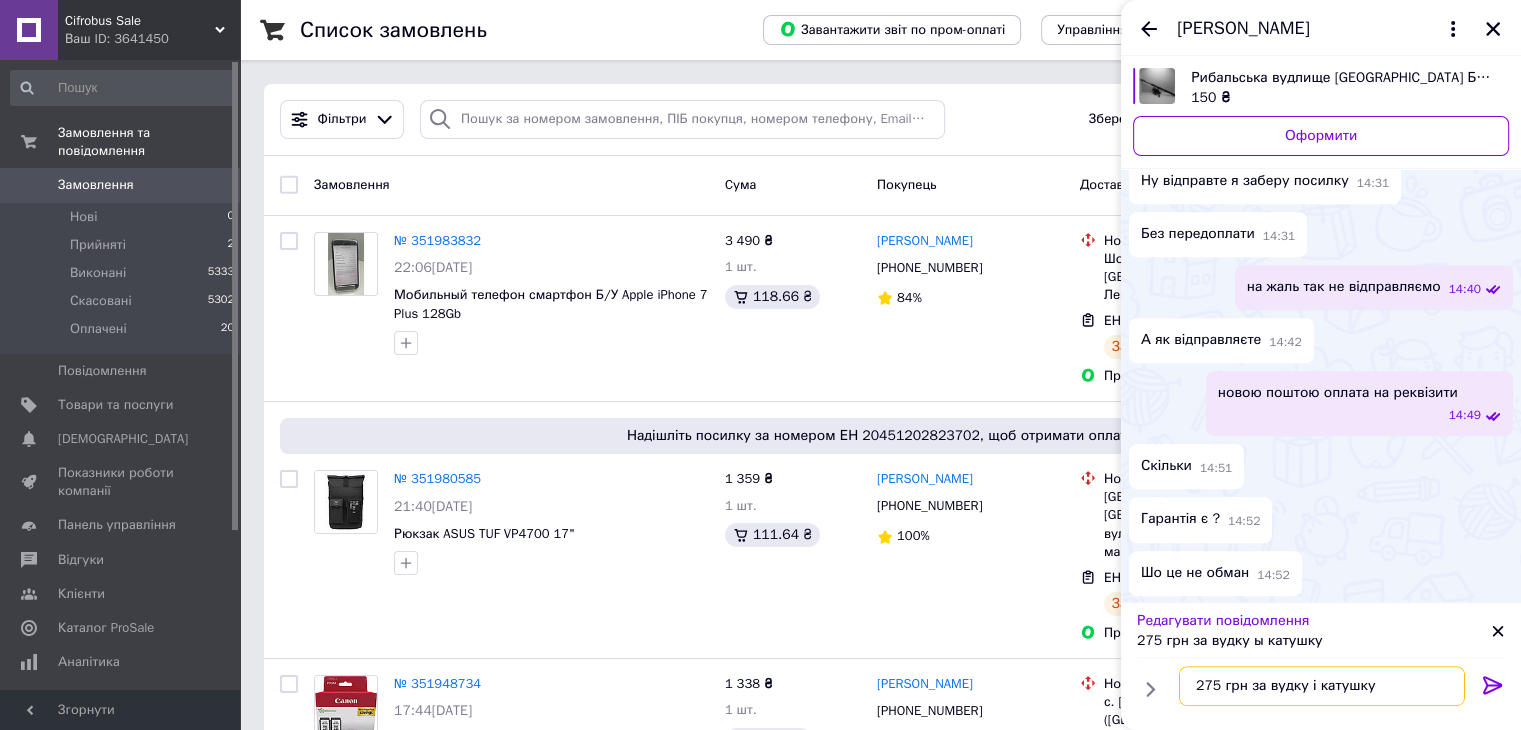 type on "275 грн за вудку і катушку" 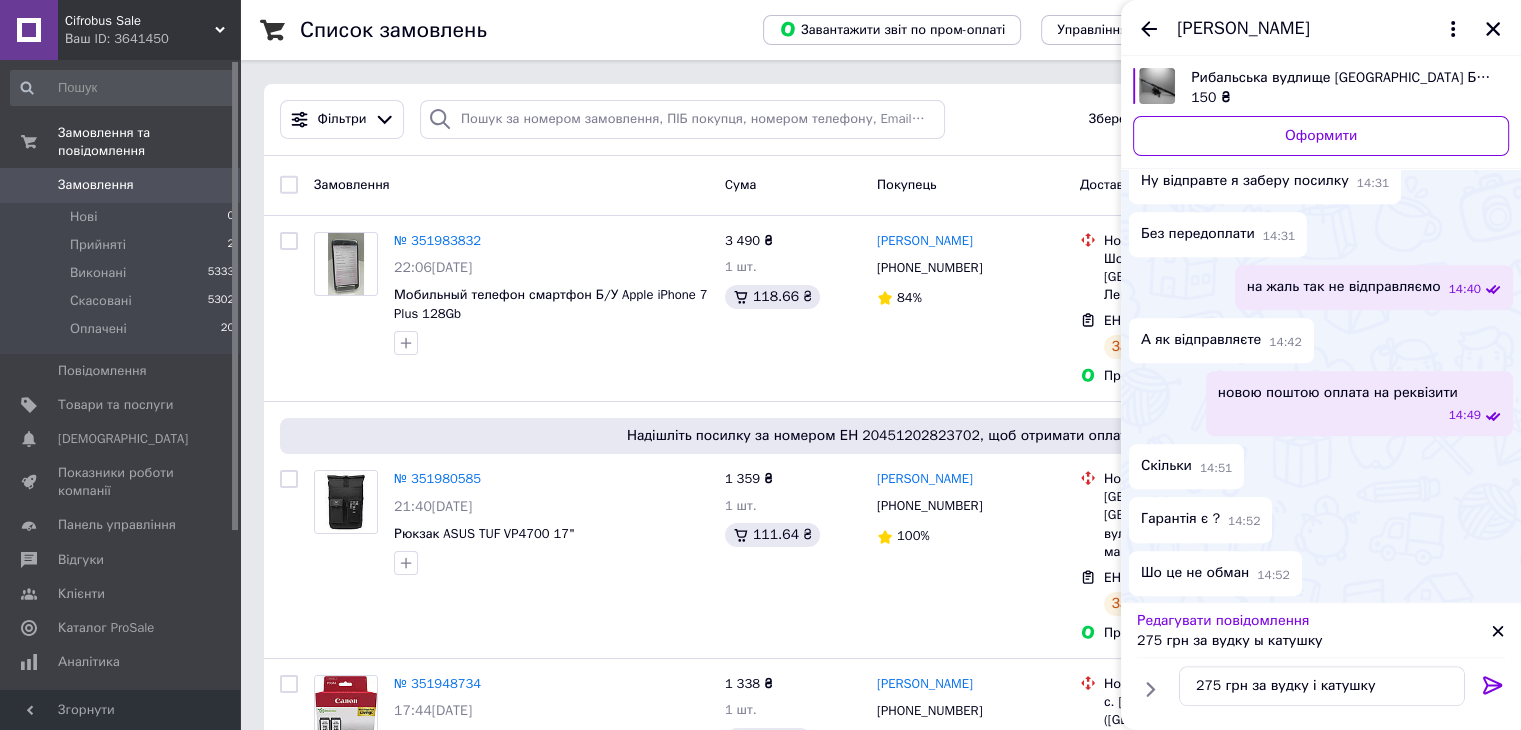 drag, startPoint x: 1496, startPoint y: 686, endPoint x: 1460, endPoint y: 675, distance: 37.64306 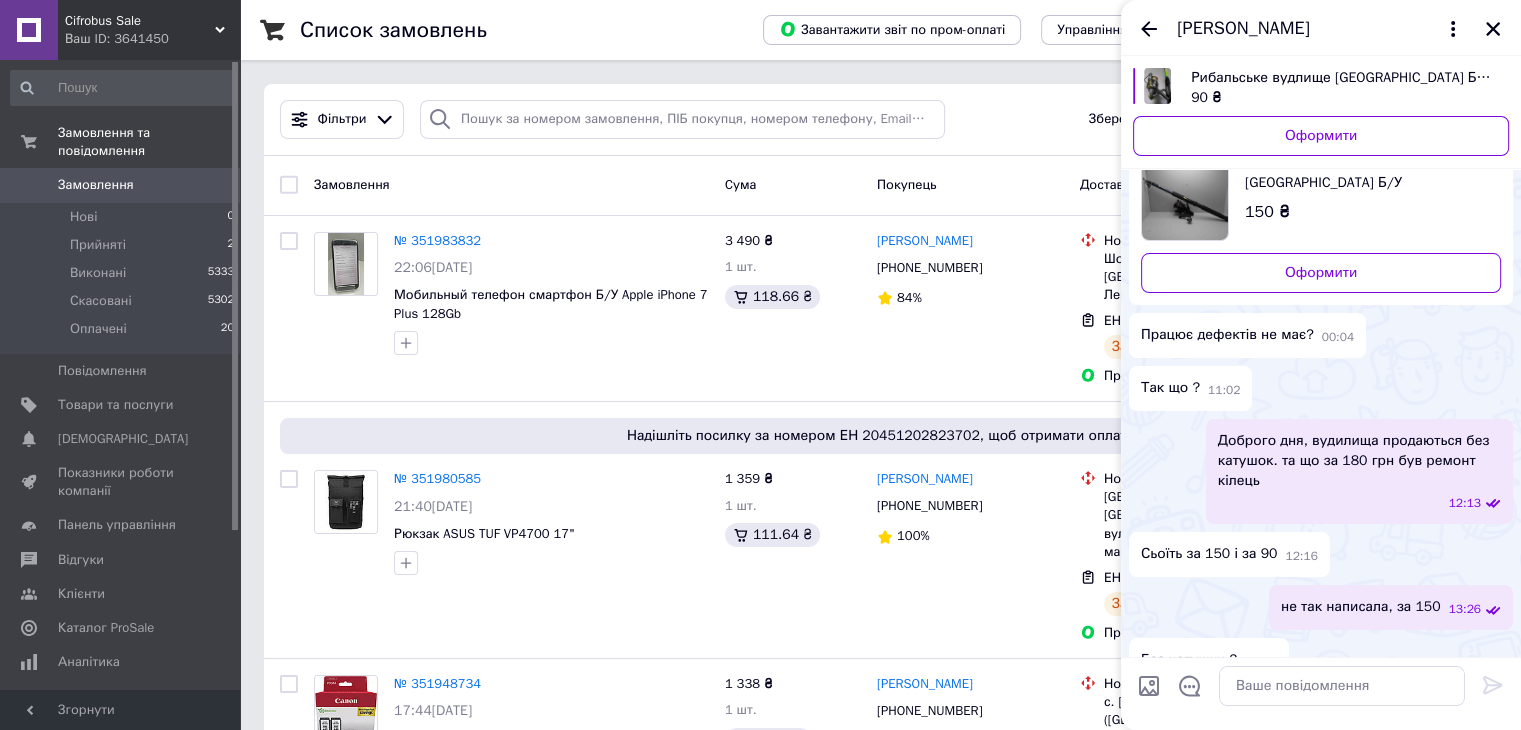 scroll, scrollTop: 0, scrollLeft: 0, axis: both 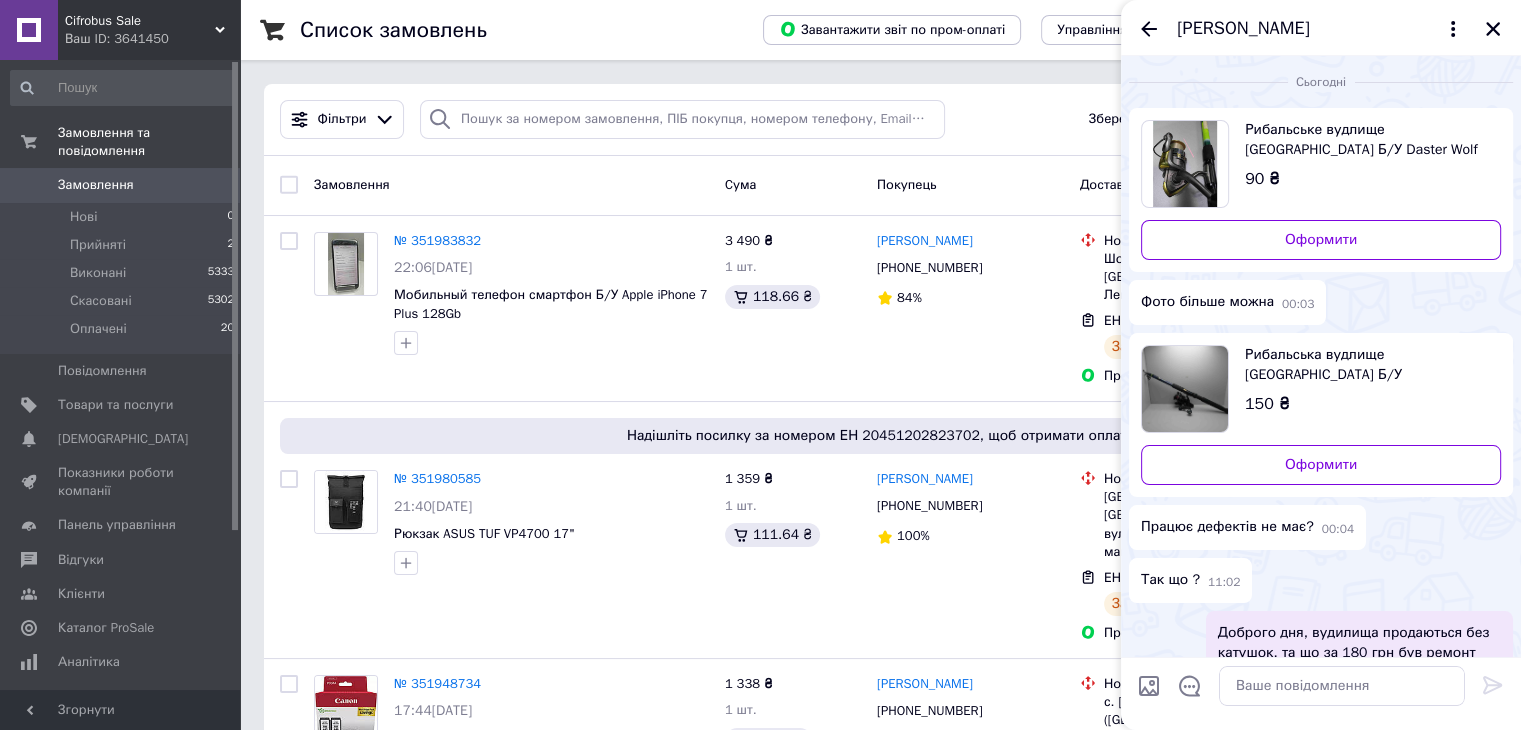click 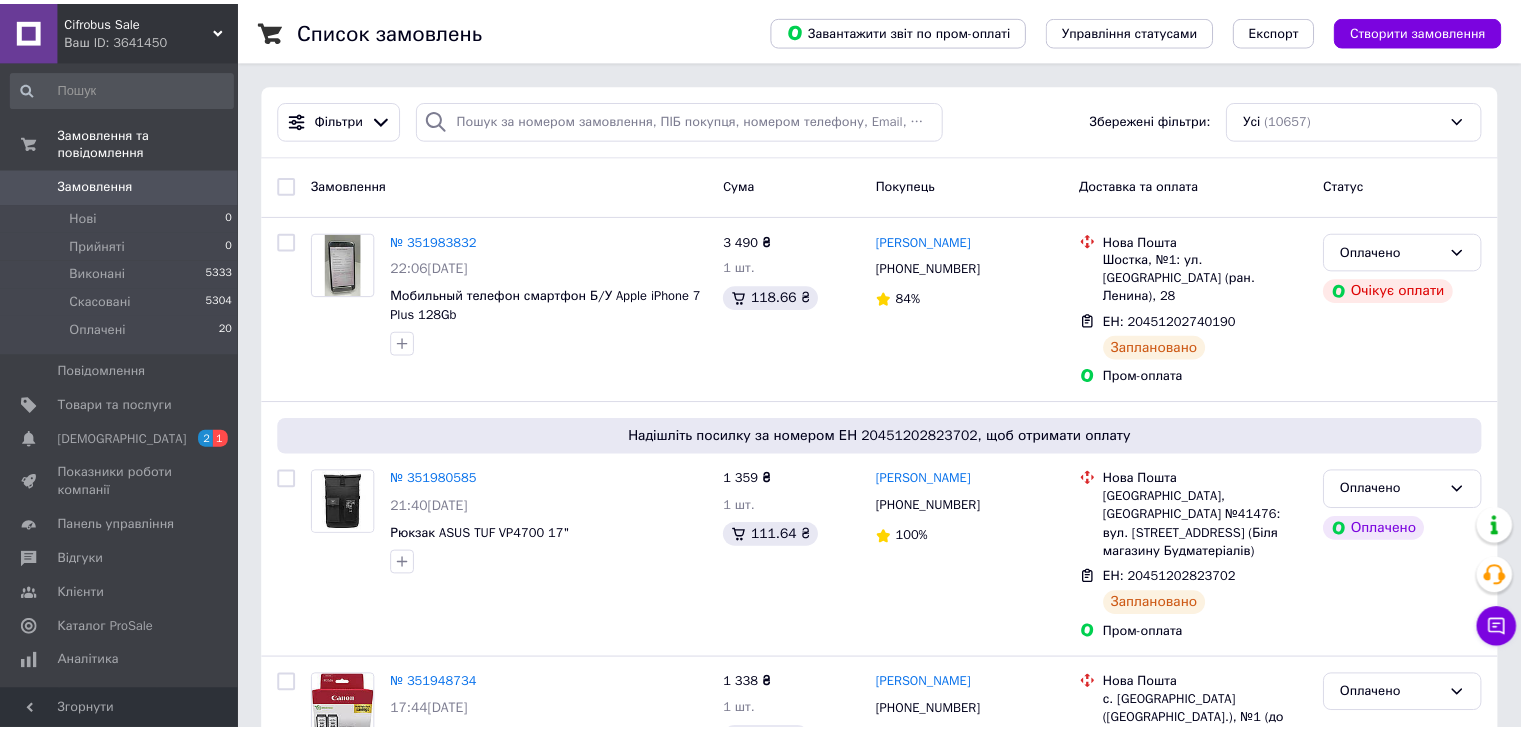 scroll, scrollTop: 0, scrollLeft: 0, axis: both 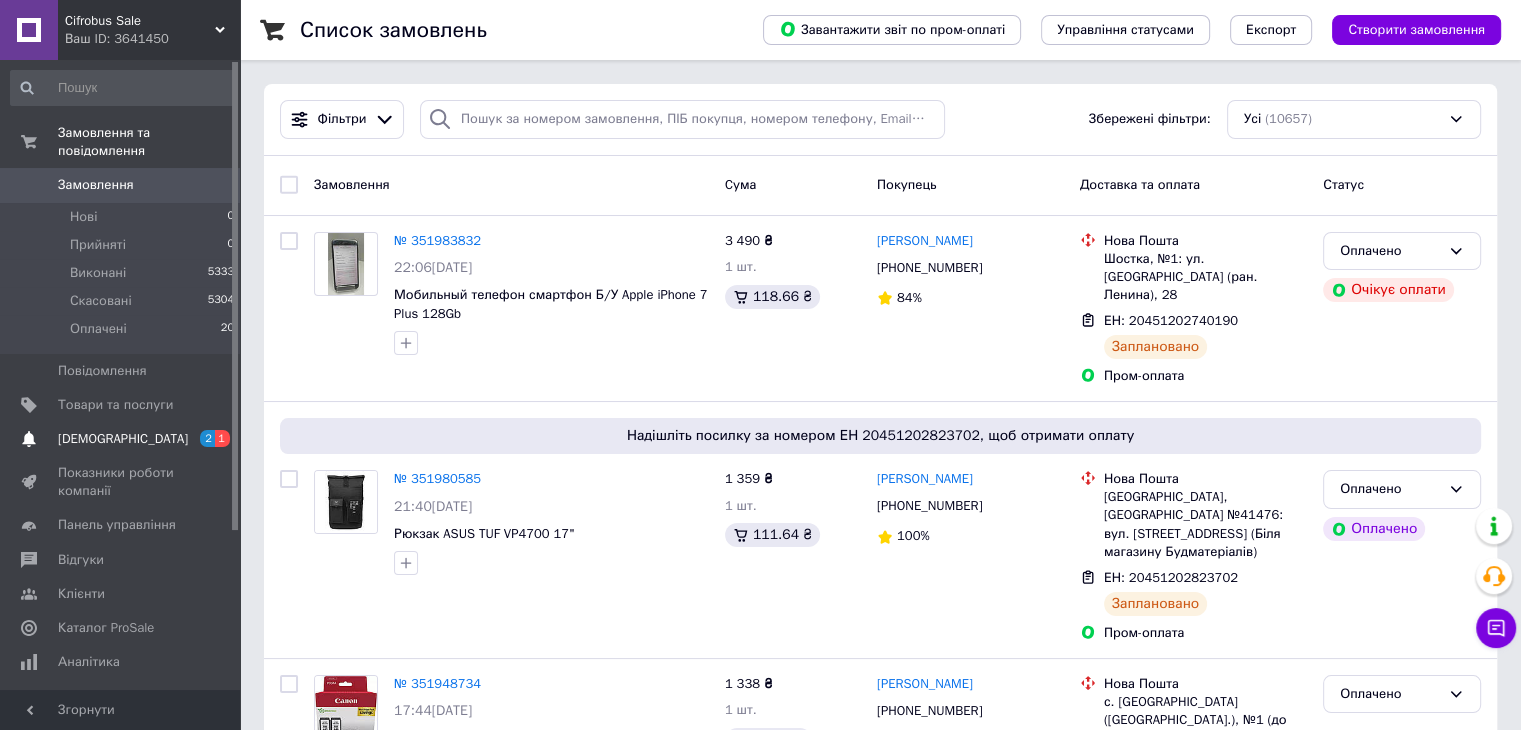 click on "[DEMOGRAPHIC_DATA]" at bounding box center [123, 439] 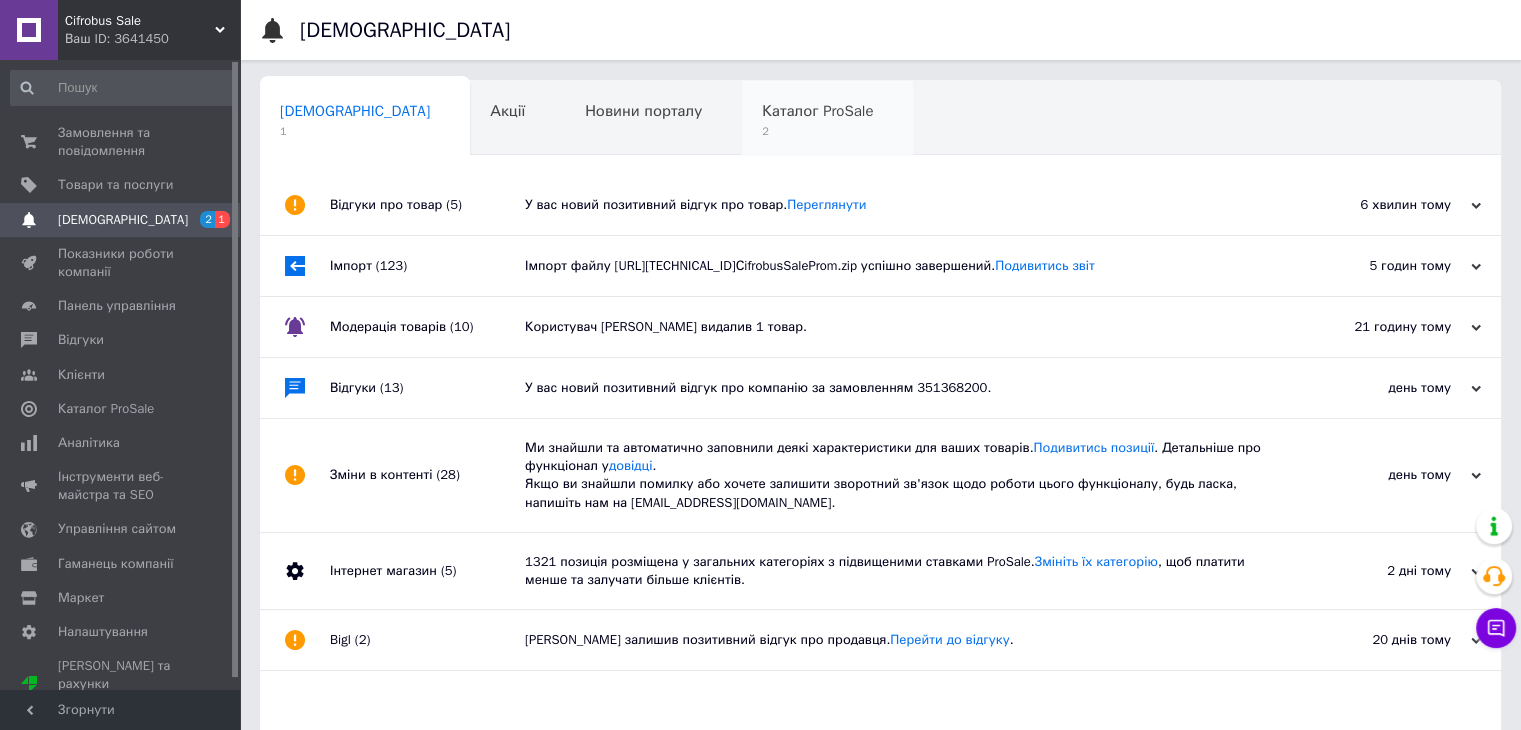 click on "Каталог ProSale" at bounding box center [817, 111] 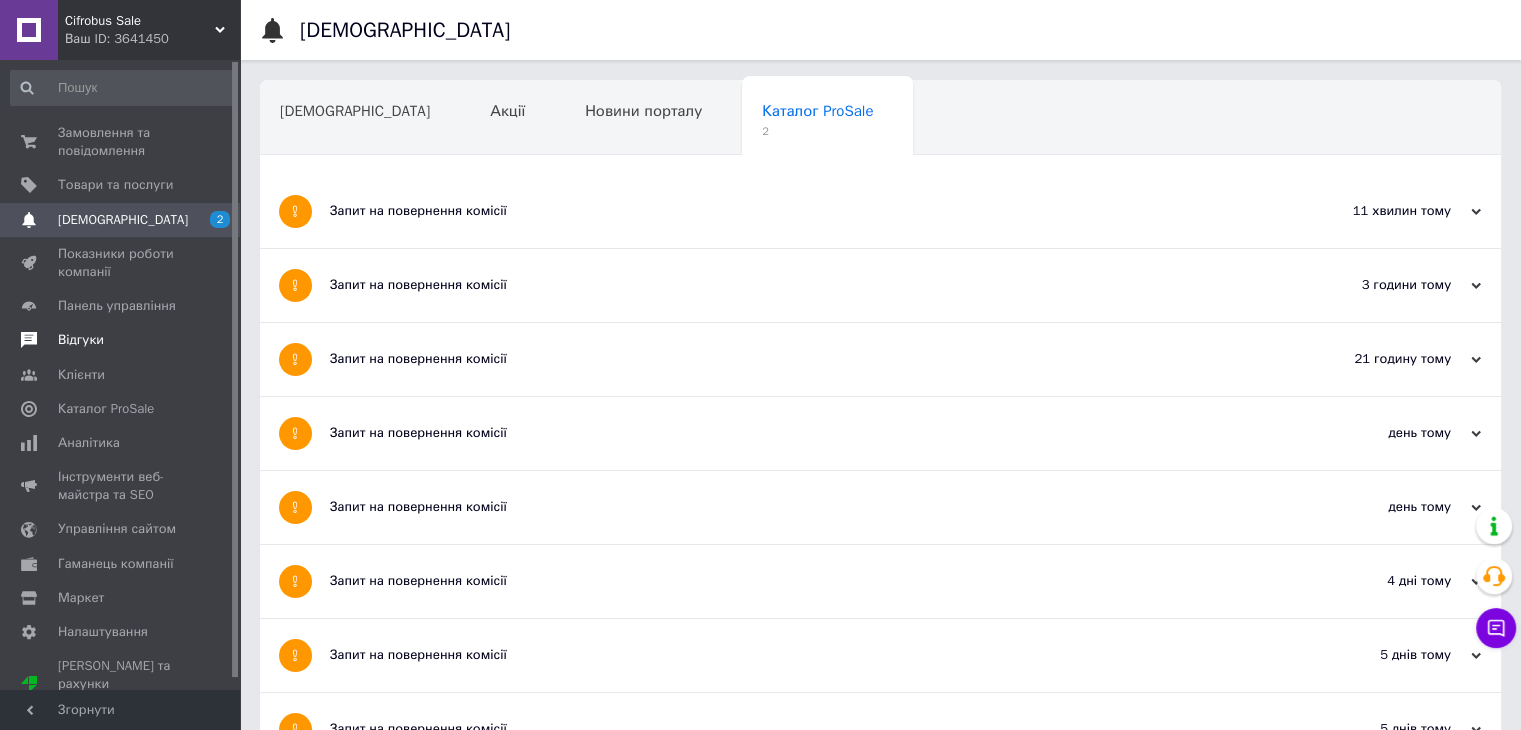 click on "Відгуки" at bounding box center [81, 340] 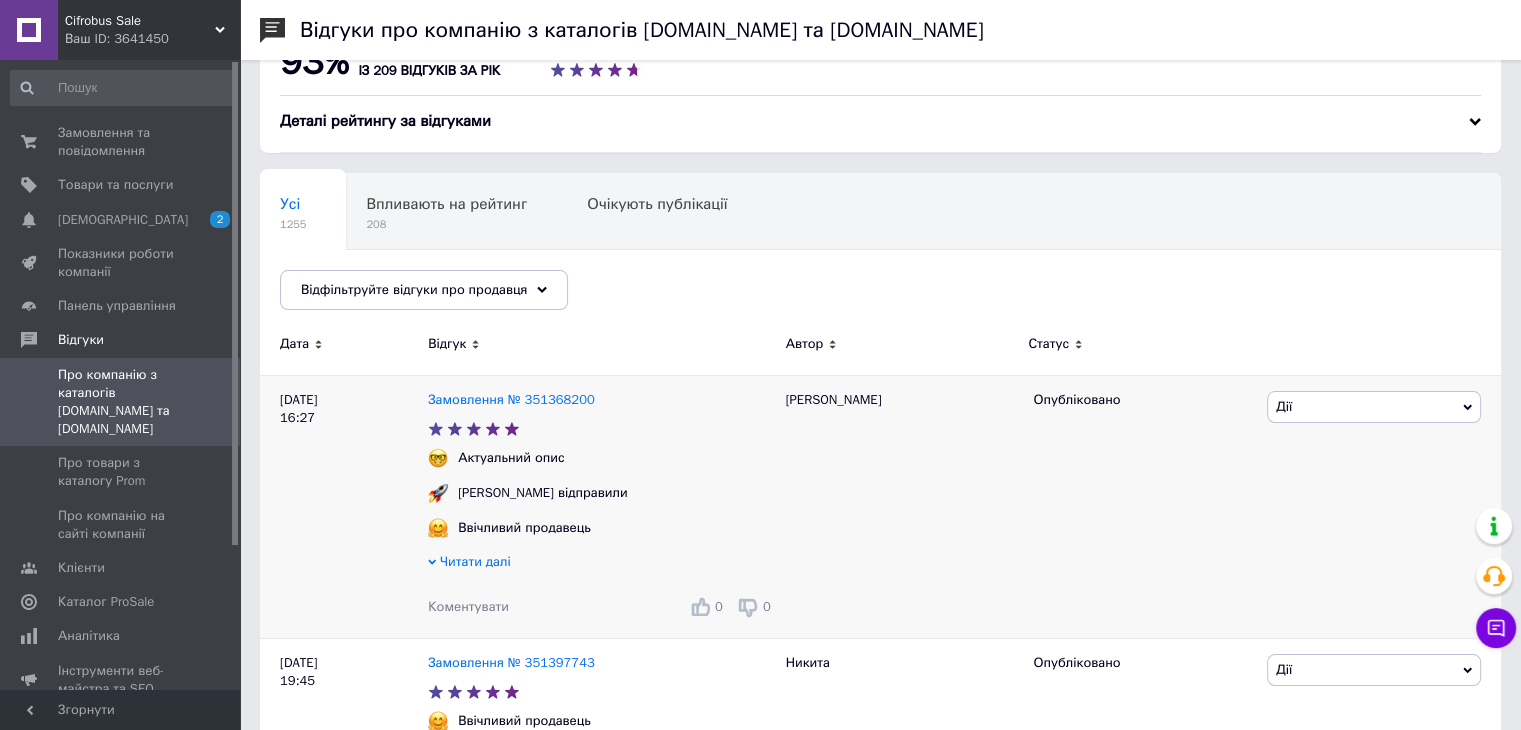 scroll, scrollTop: 100, scrollLeft: 0, axis: vertical 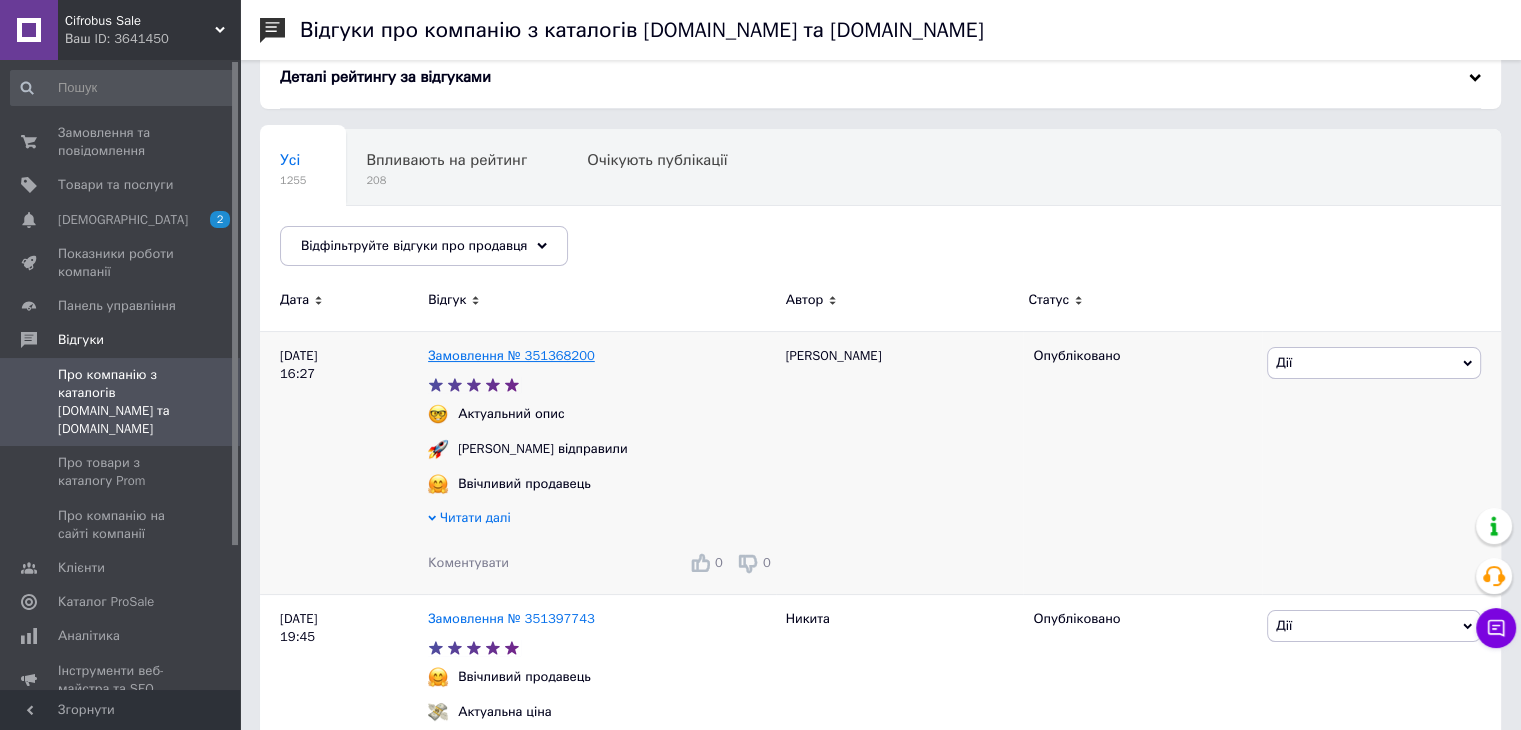 click on "Замовлення № 351368200" at bounding box center (511, 355) 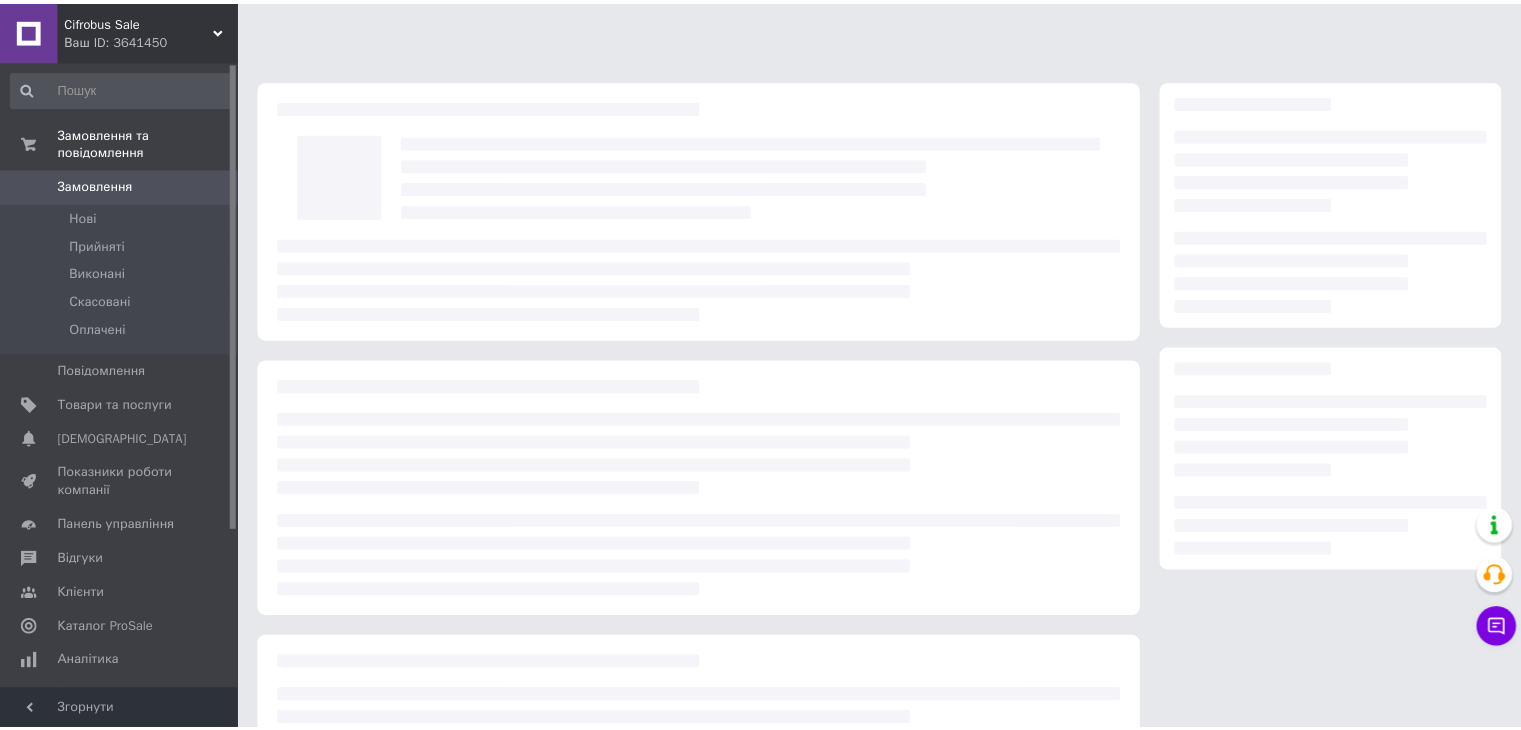 scroll, scrollTop: 0, scrollLeft: 0, axis: both 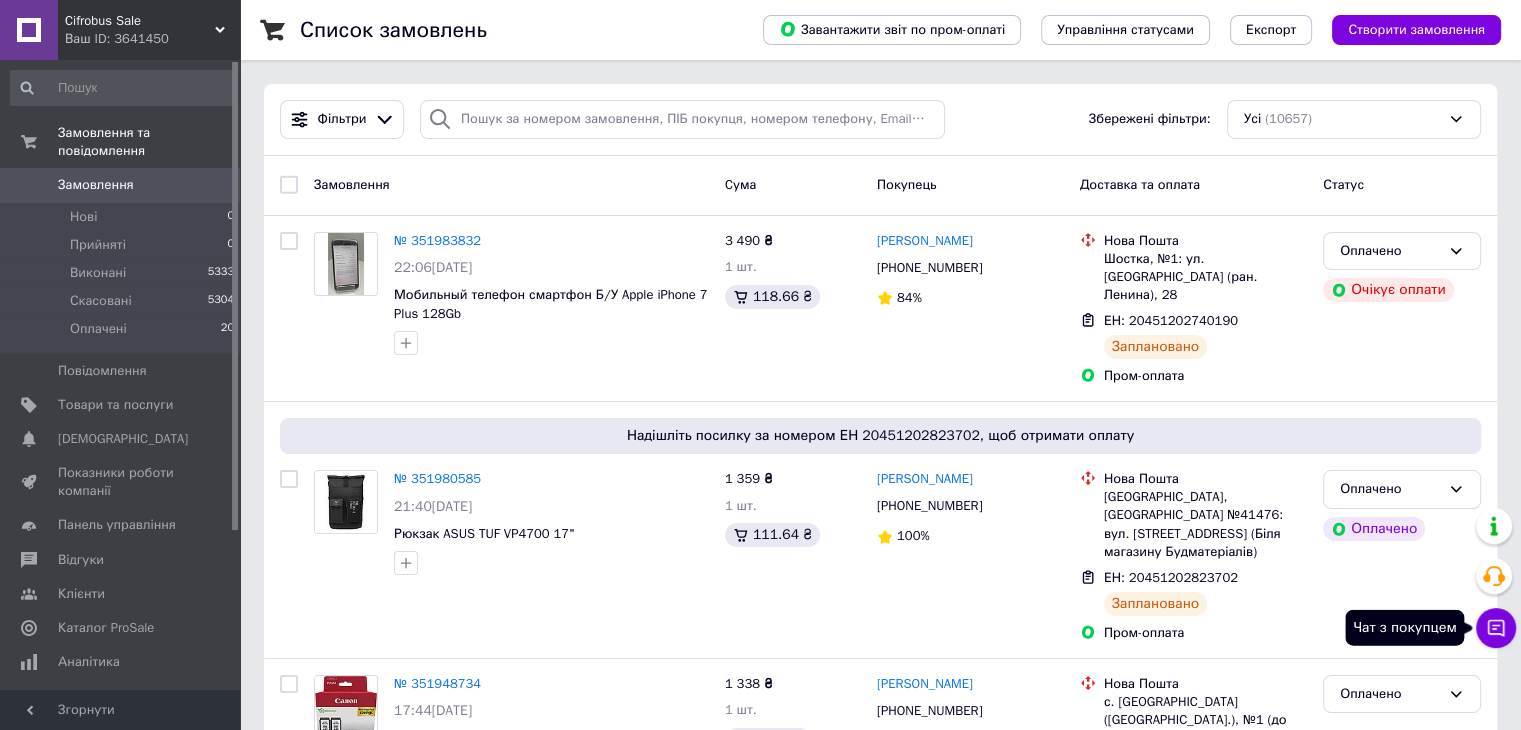 click on "Чат з покупцем" at bounding box center [1496, 628] 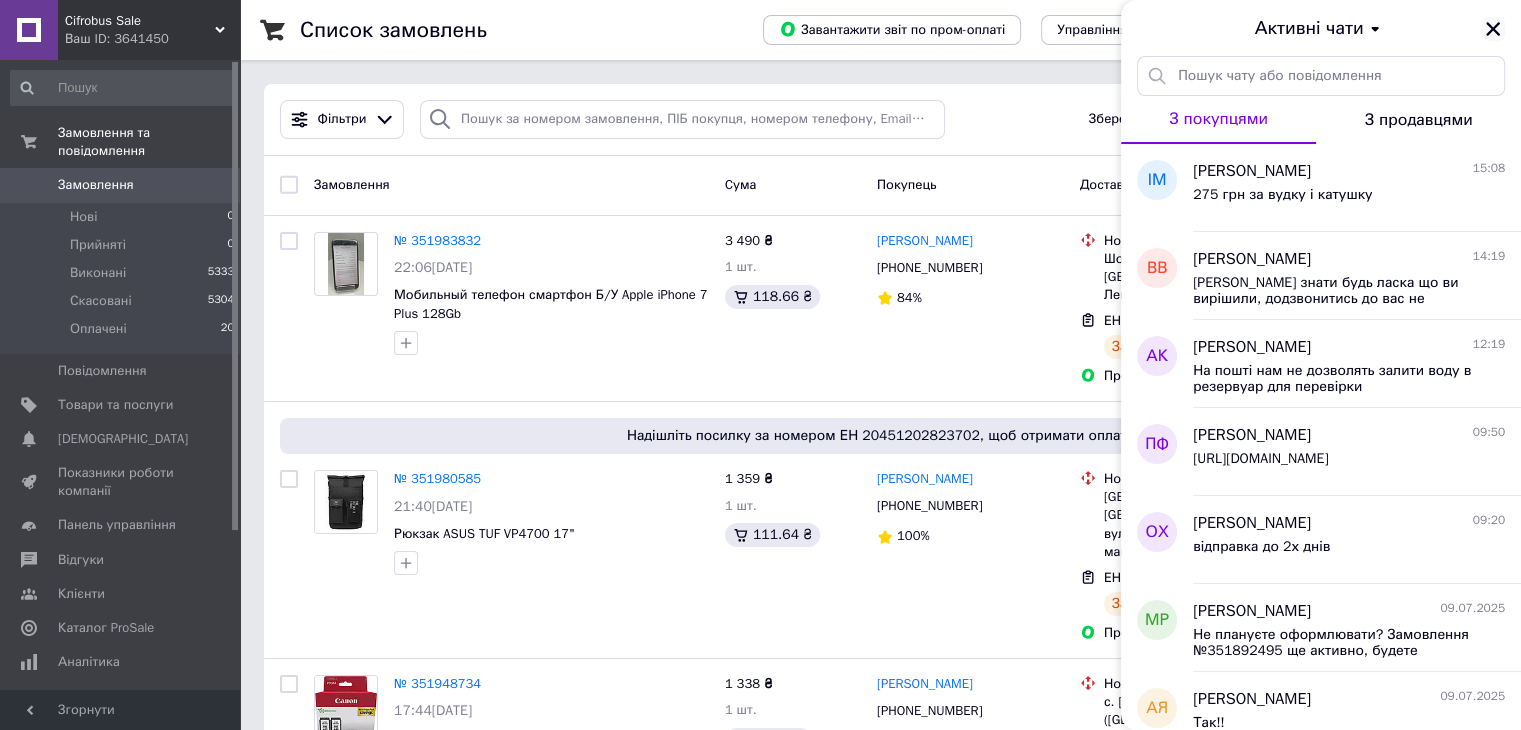 click 